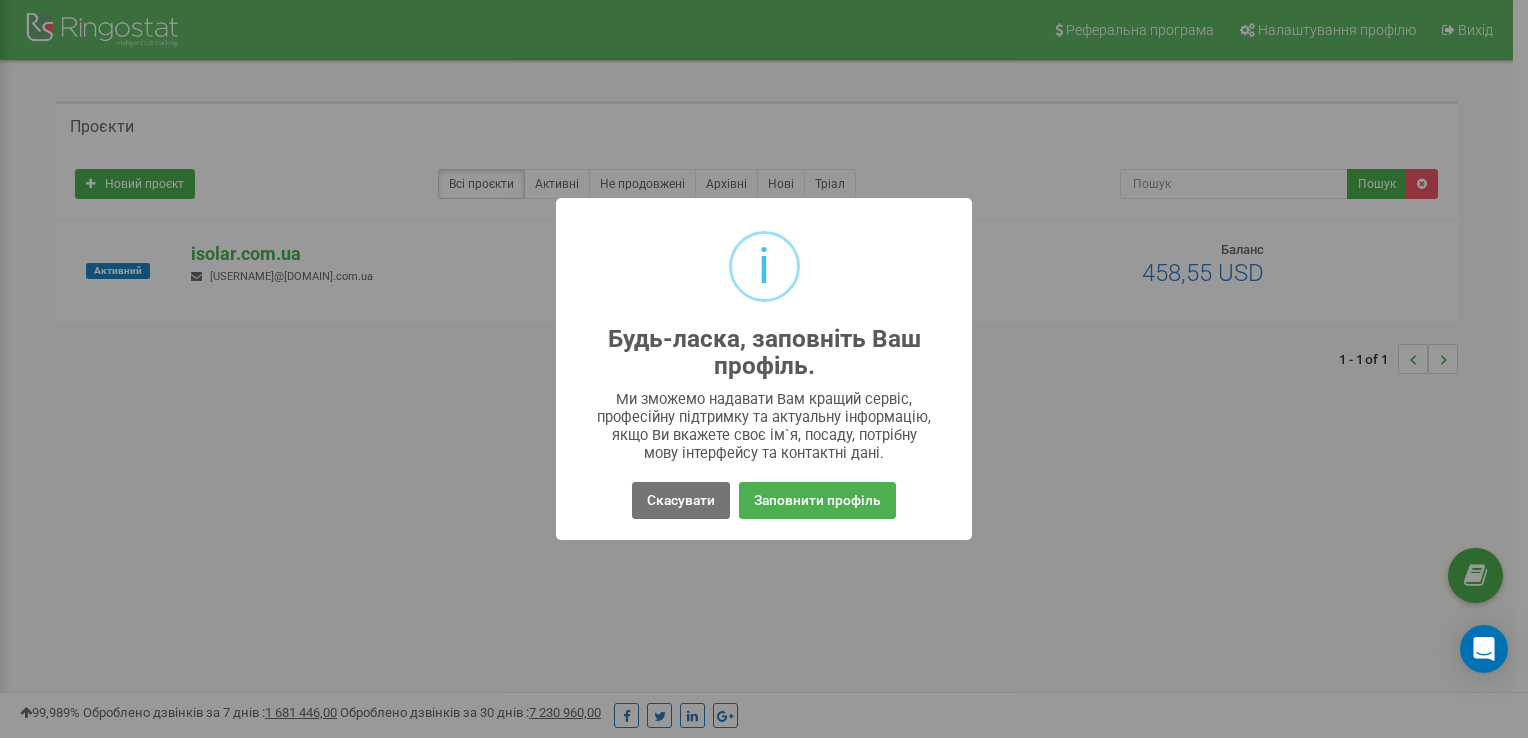 scroll, scrollTop: 0, scrollLeft: 0, axis: both 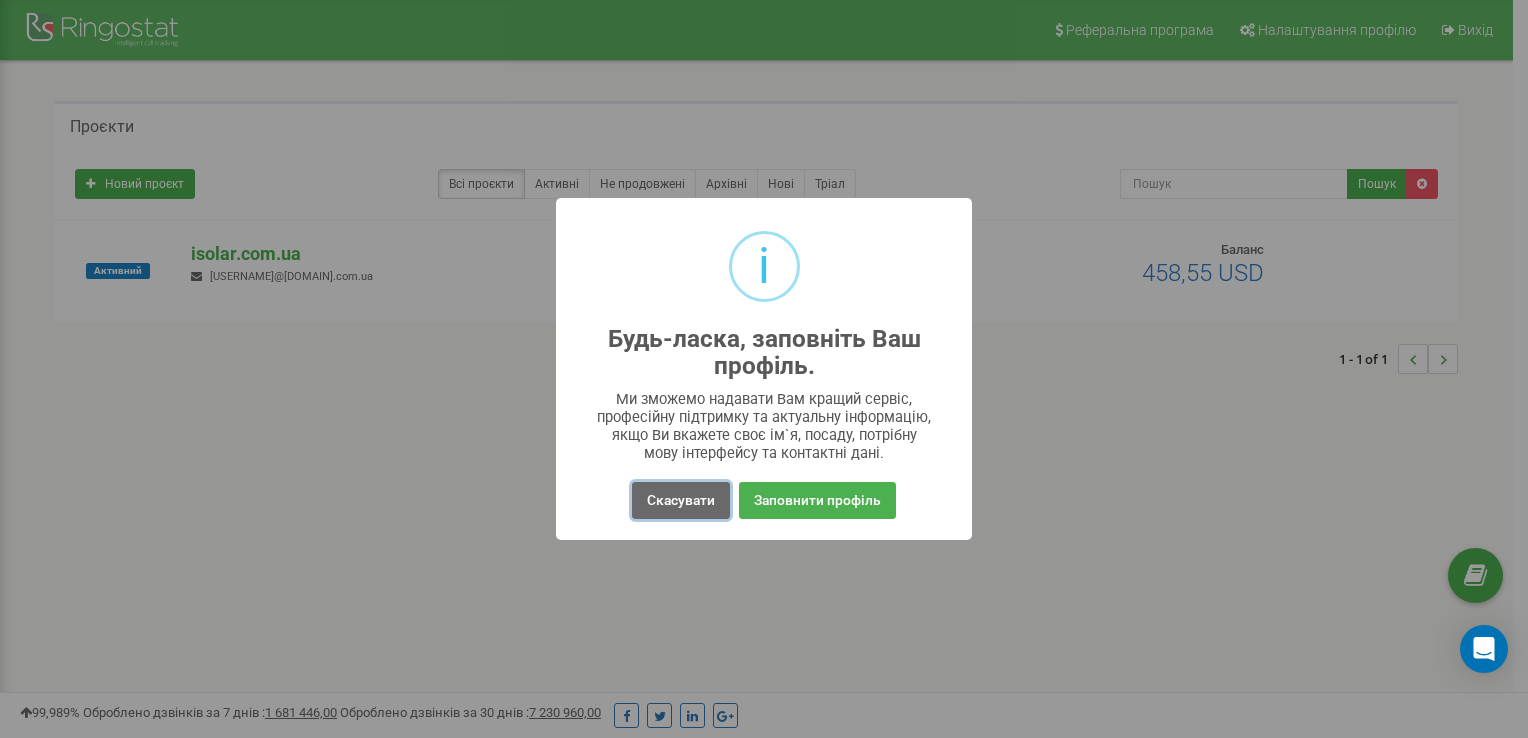 click on "Скасувати" at bounding box center [681, 500] 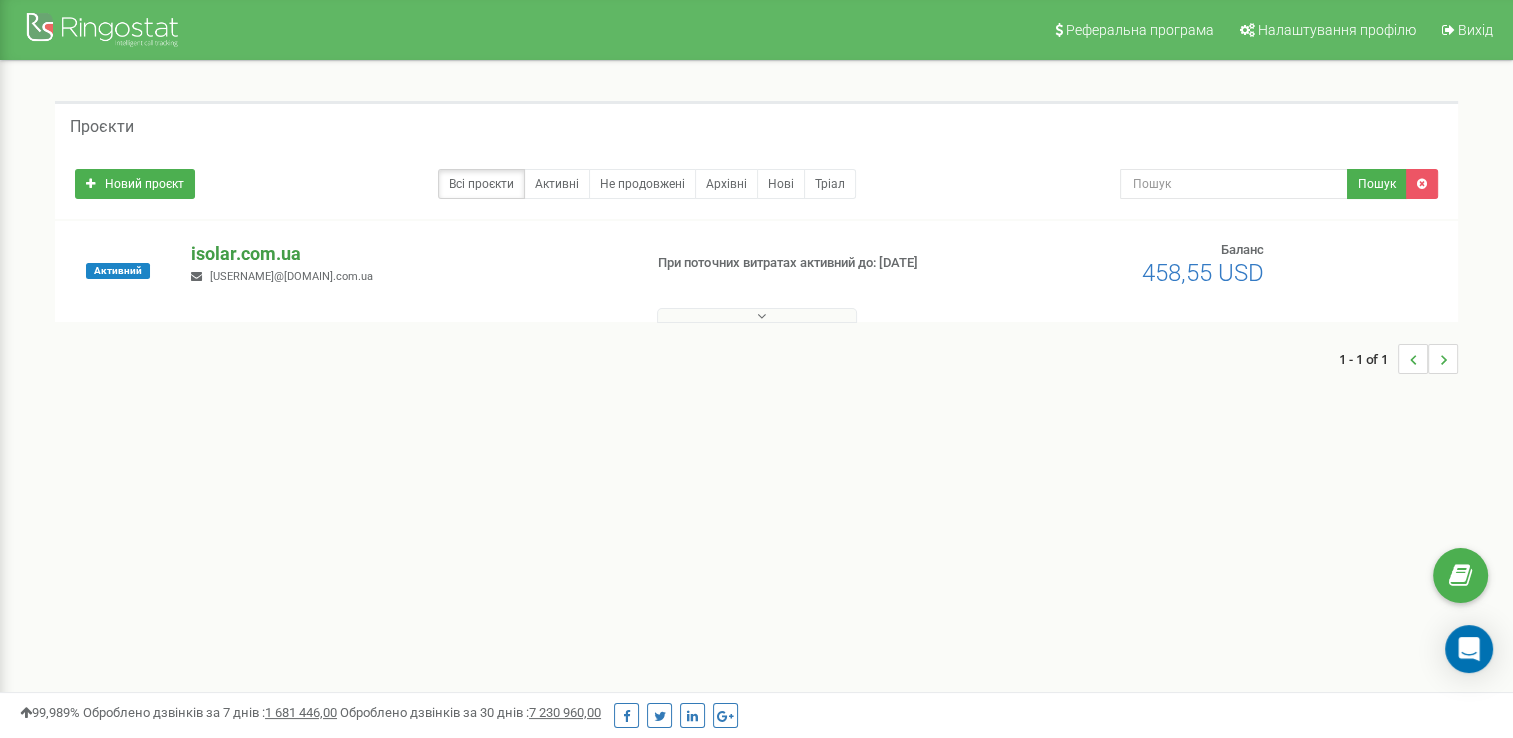 click on "isolar.com.ua" at bounding box center [408, 254] 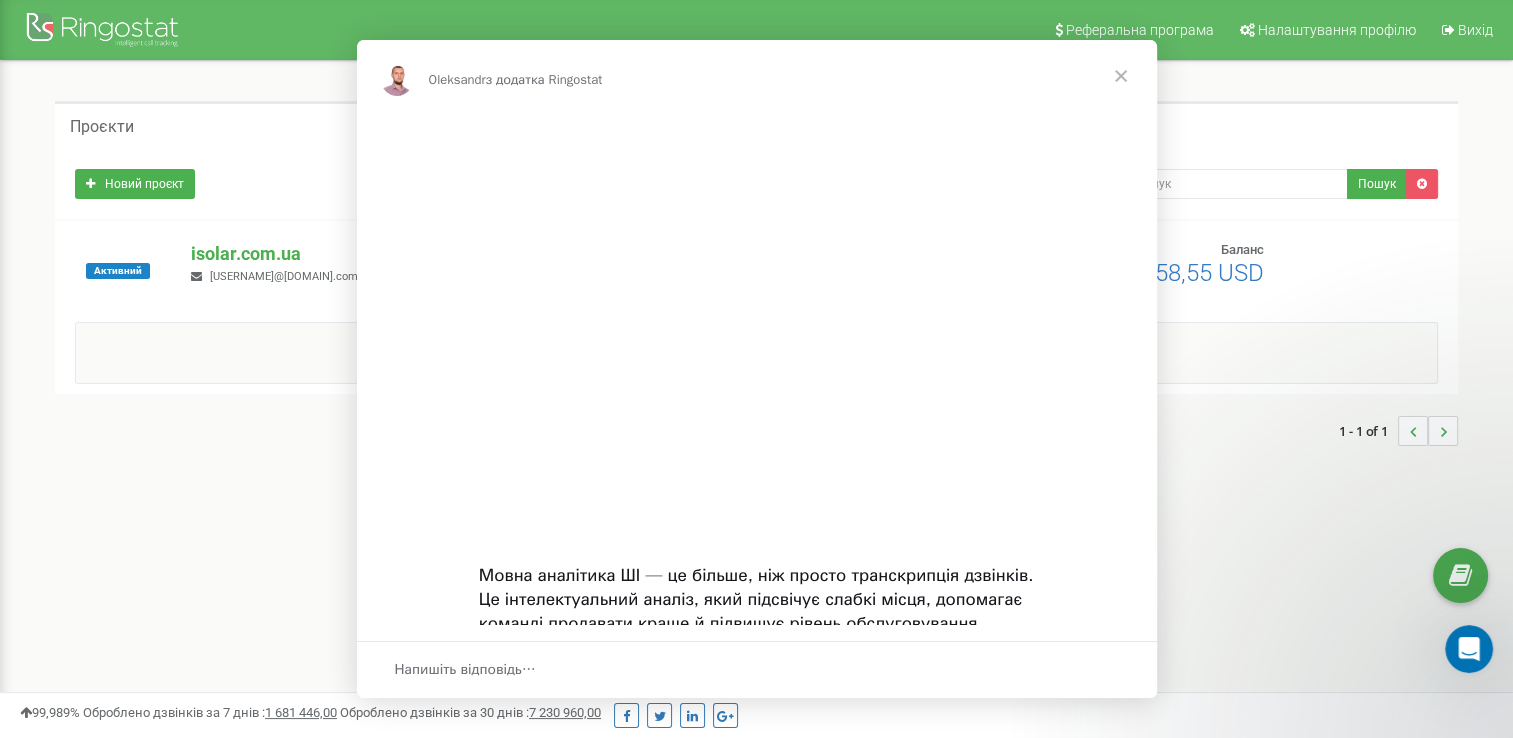 scroll, scrollTop: 0, scrollLeft: 0, axis: both 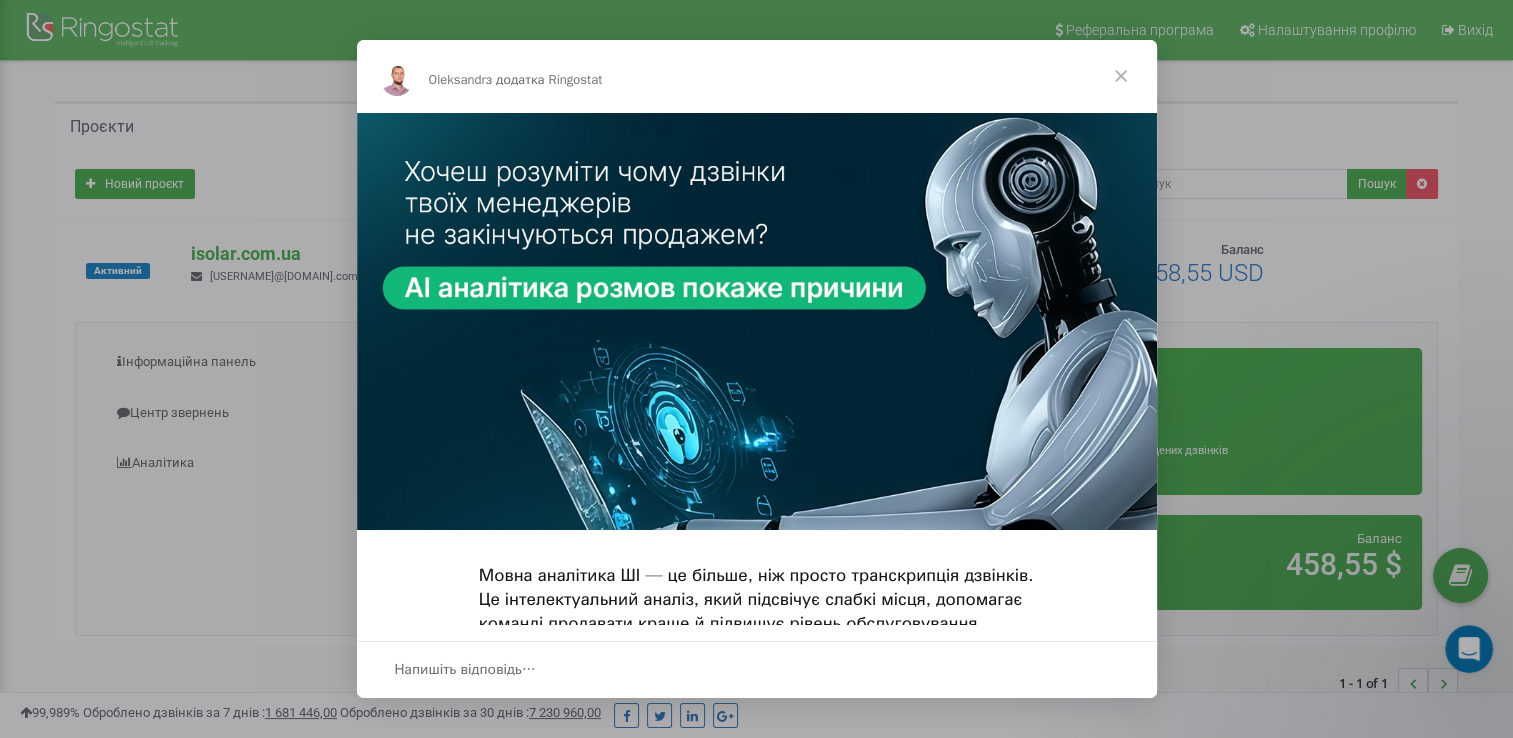 click at bounding box center (1121, 76) 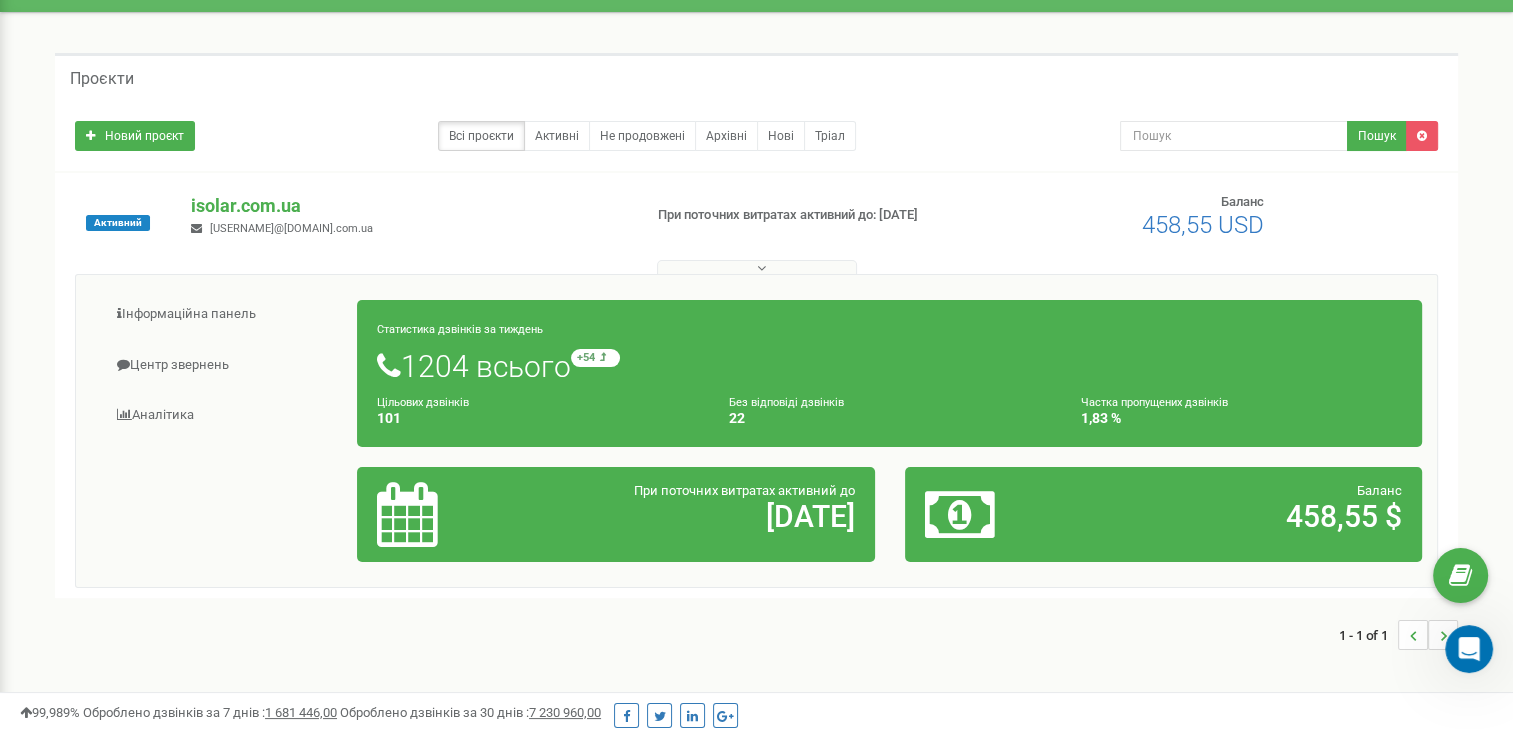 scroll, scrollTop: 0, scrollLeft: 0, axis: both 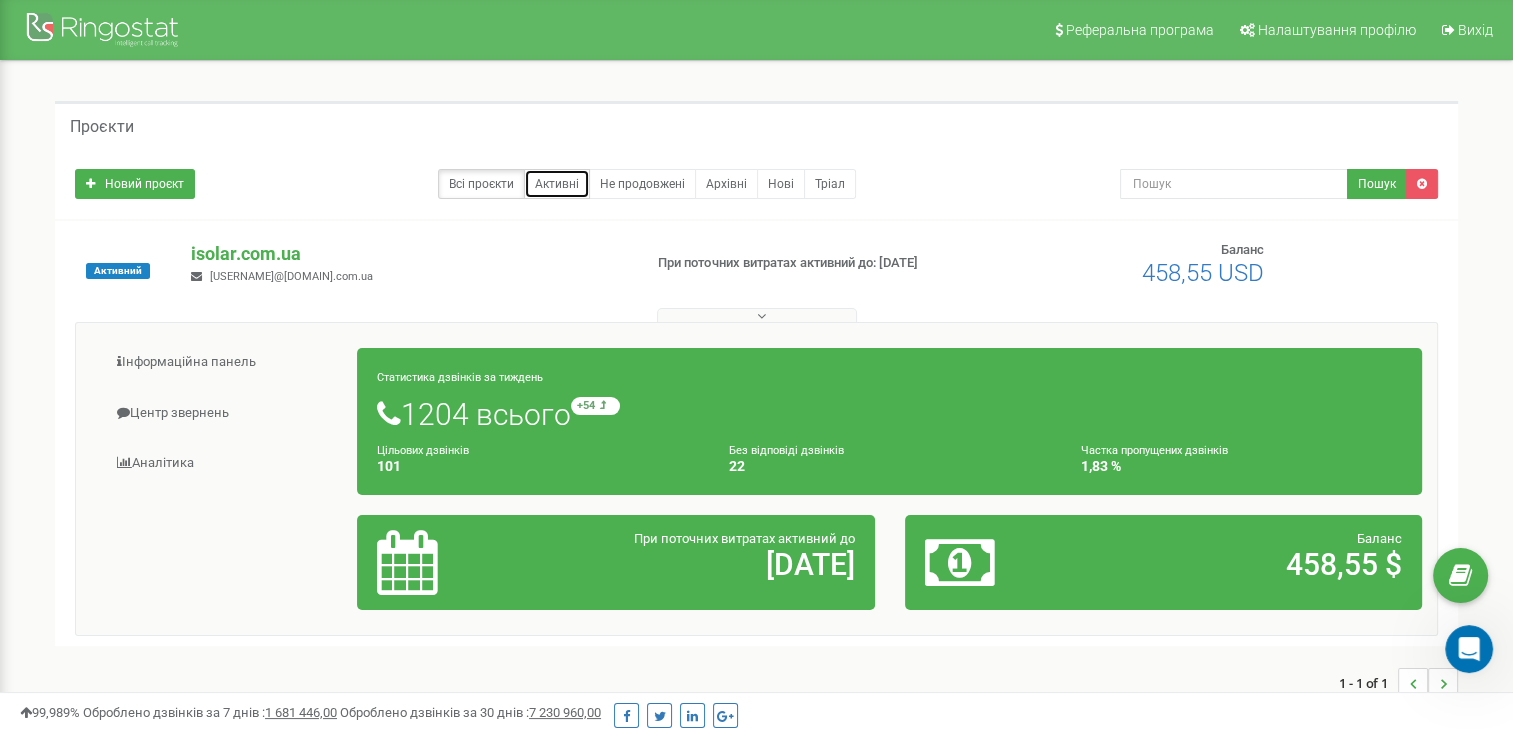 click on "Активні" at bounding box center (557, 184) 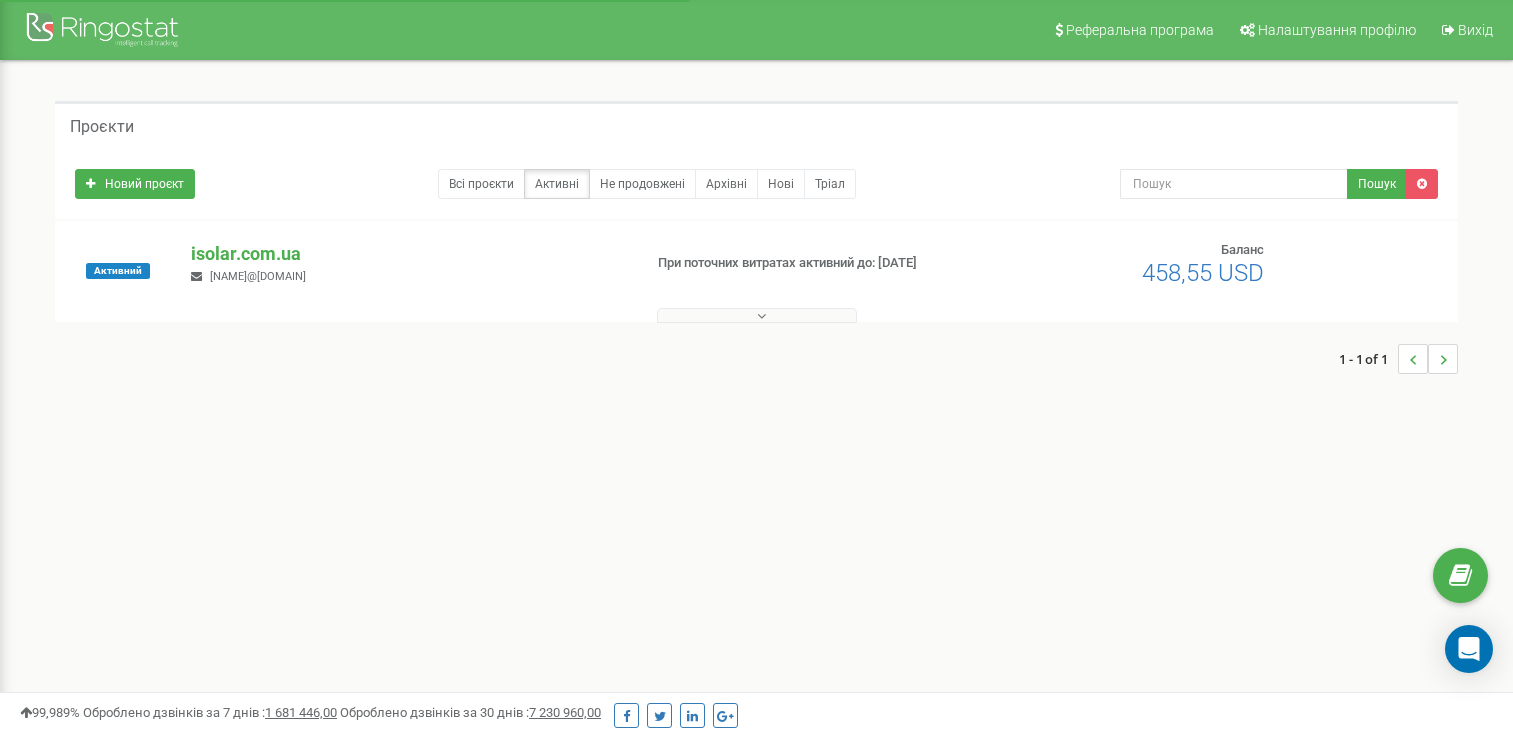 scroll, scrollTop: 400, scrollLeft: 0, axis: vertical 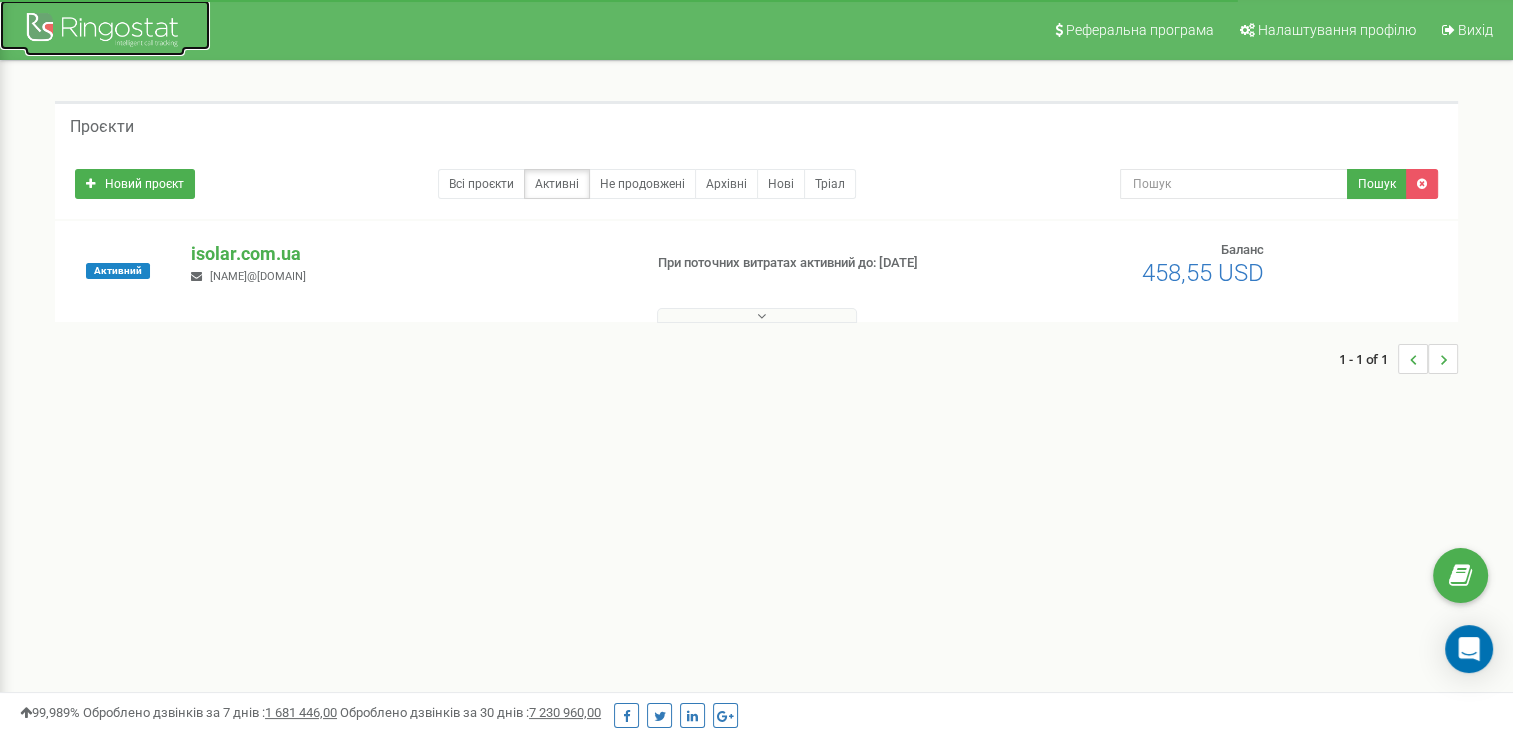 click at bounding box center [105, 32] 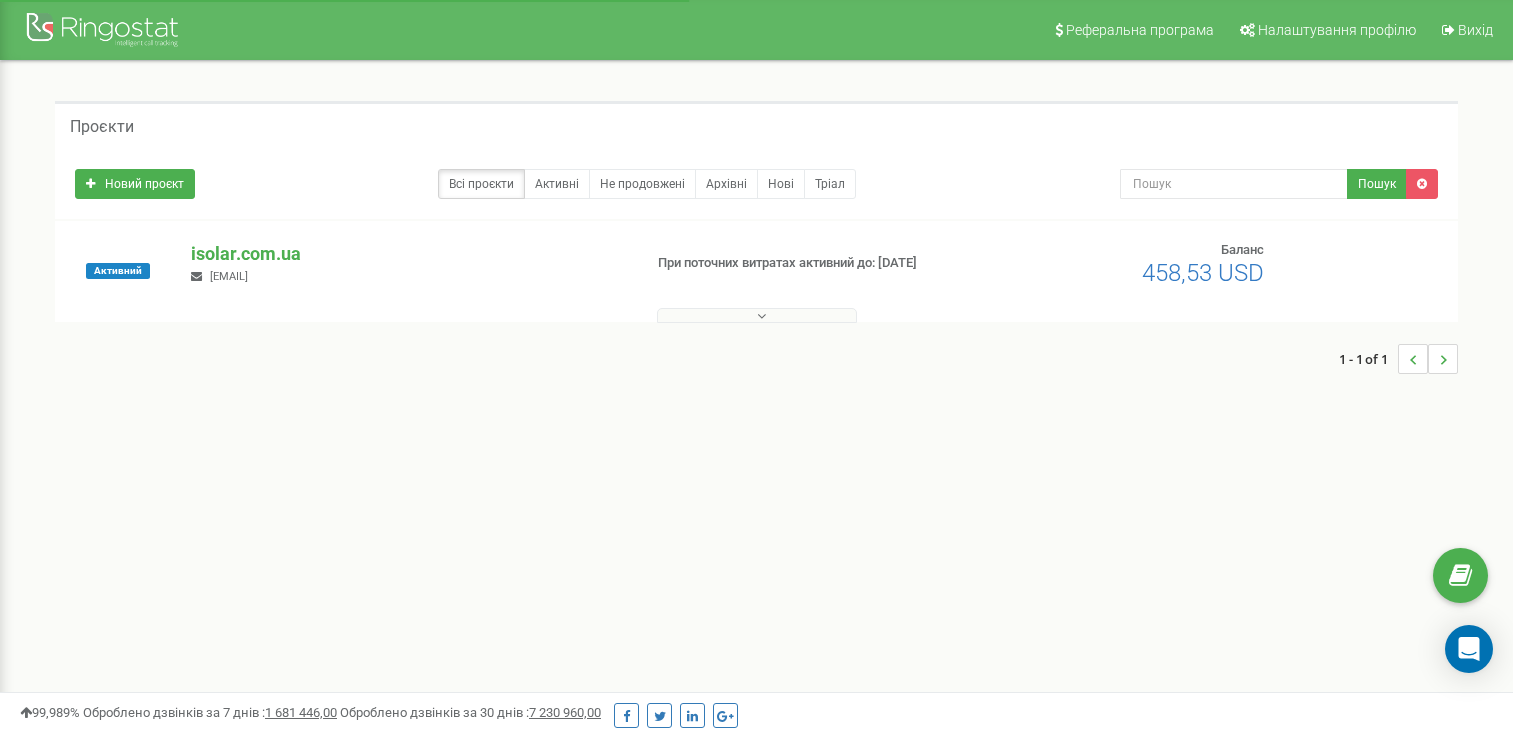 scroll, scrollTop: 0, scrollLeft: 0, axis: both 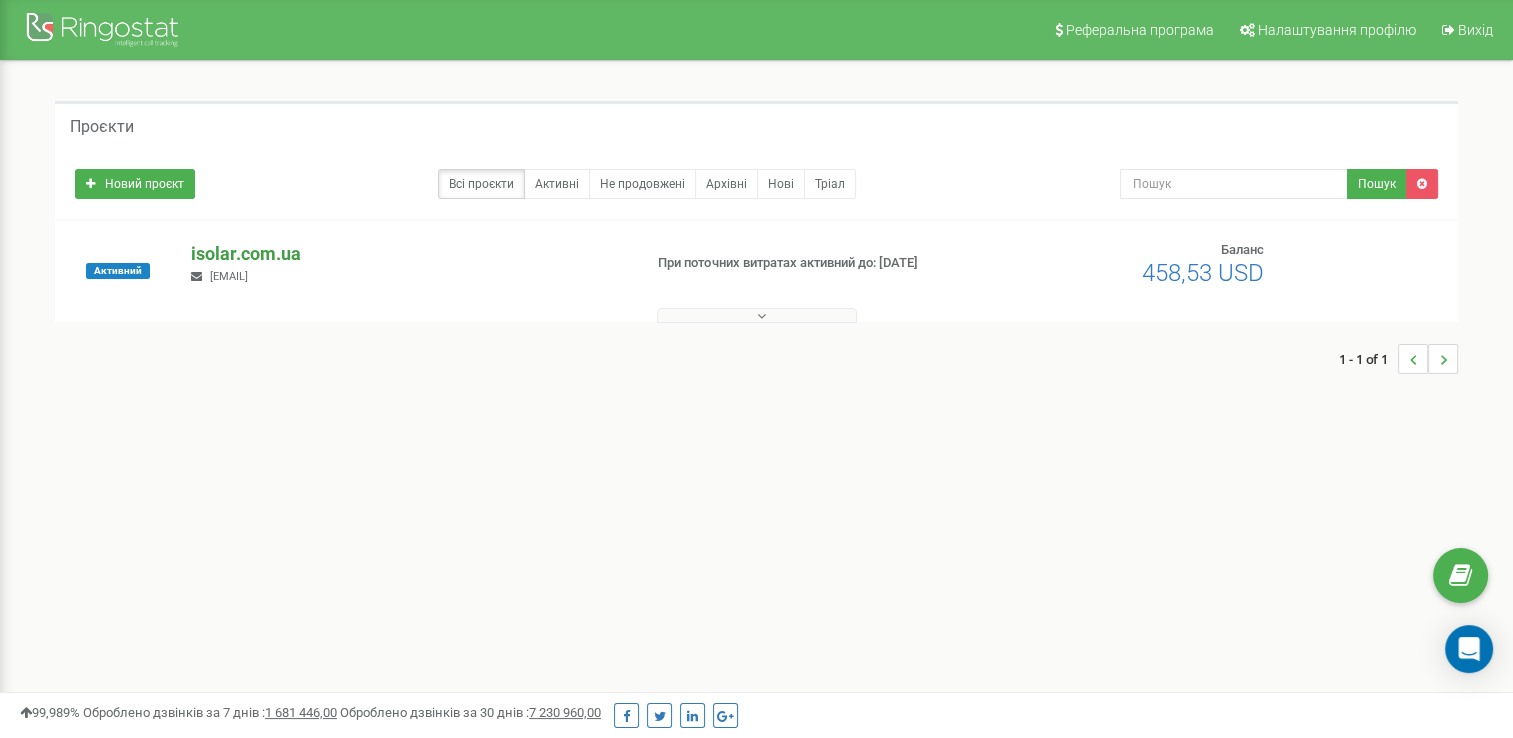 click on "isolar.com.ua" at bounding box center [408, 254] 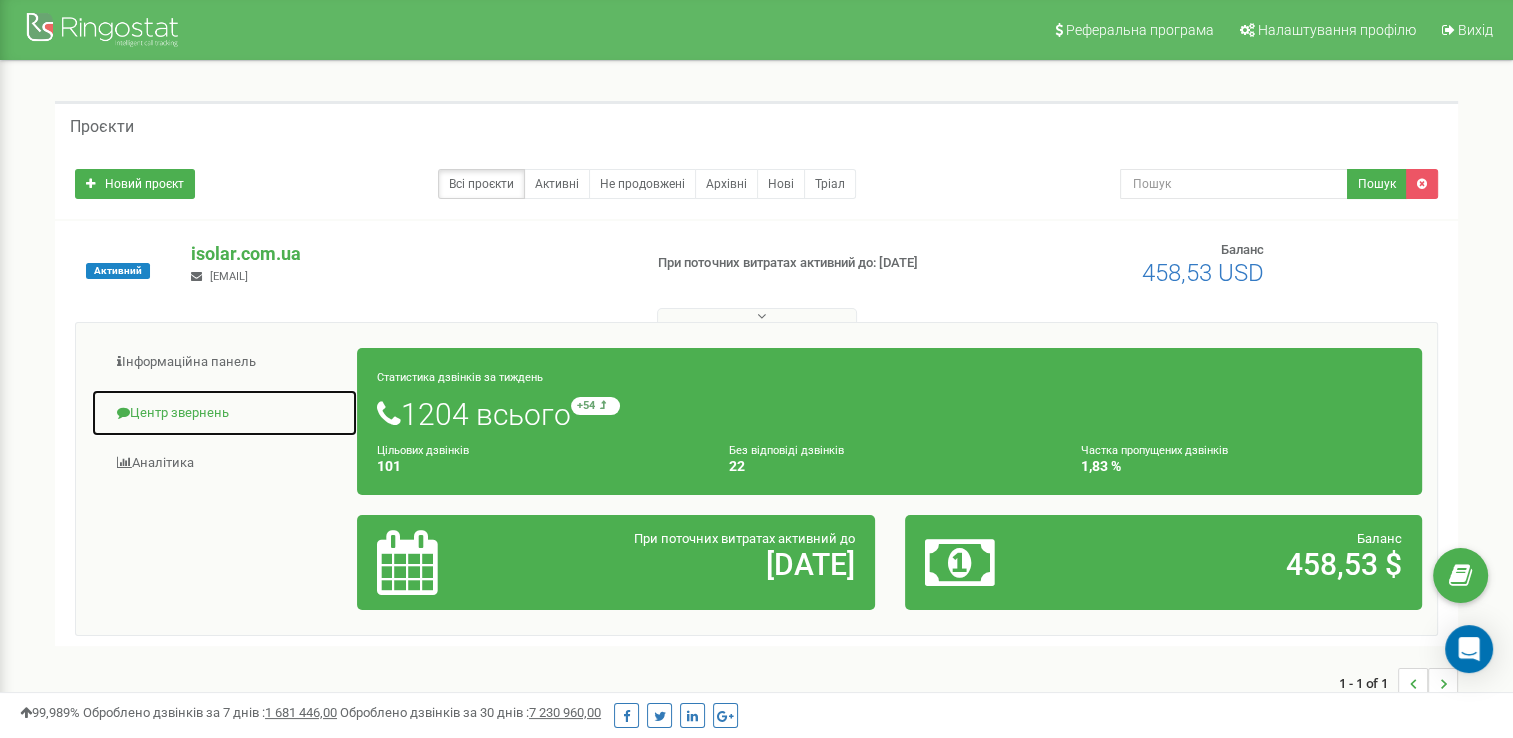 click on "Центр звернень" at bounding box center (224, 413) 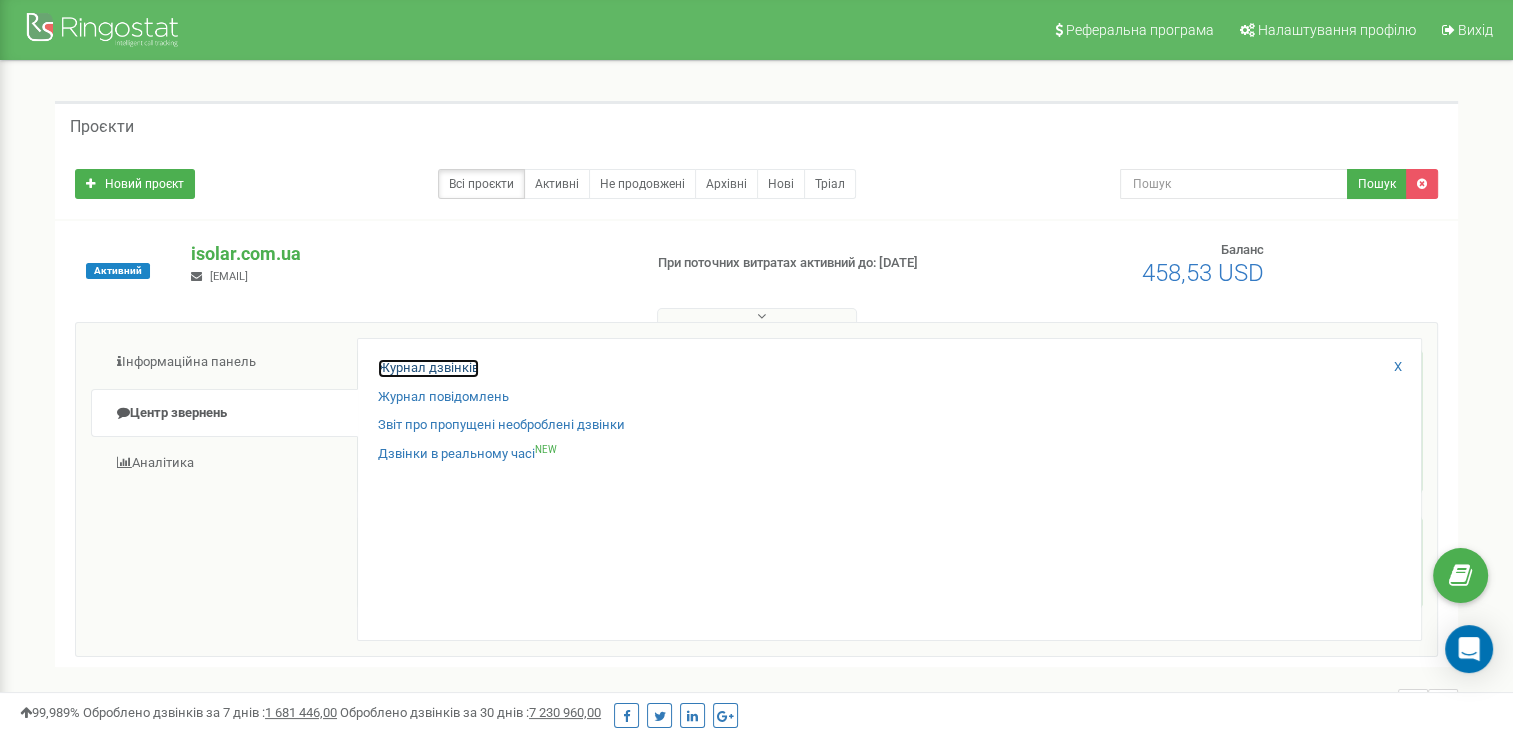 click on "Журнал дзвінків" at bounding box center [428, 368] 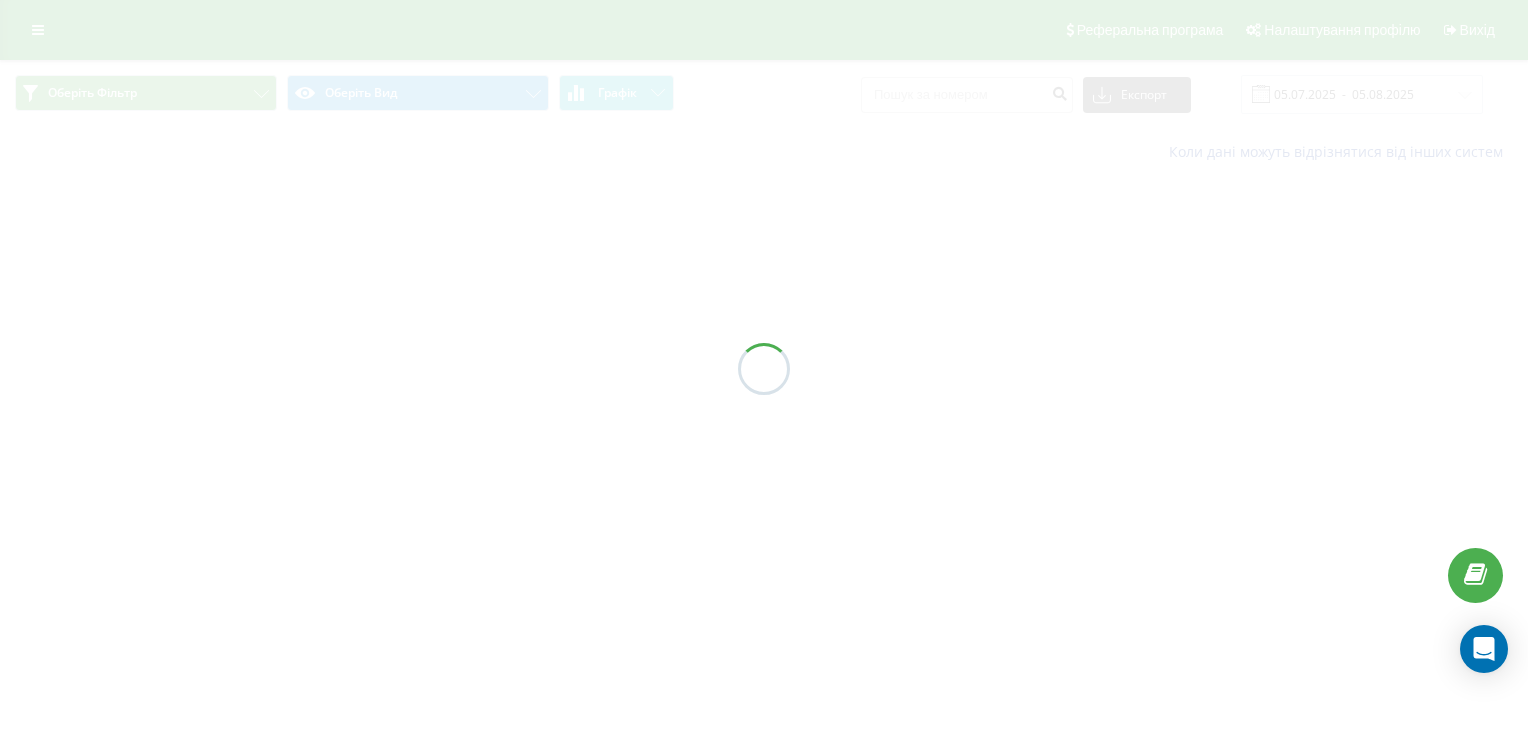 scroll, scrollTop: 0, scrollLeft: 0, axis: both 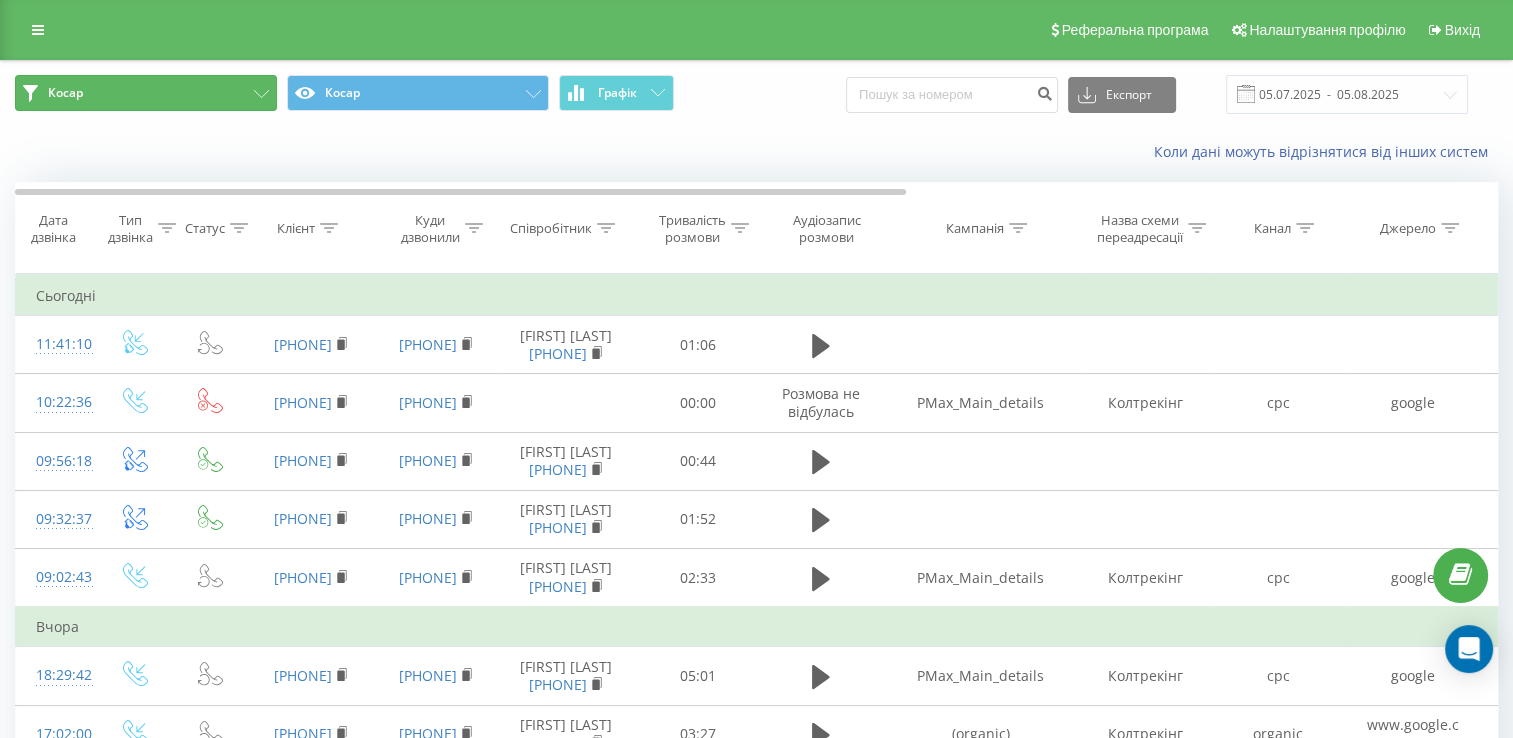 click on "Косар" at bounding box center (146, 93) 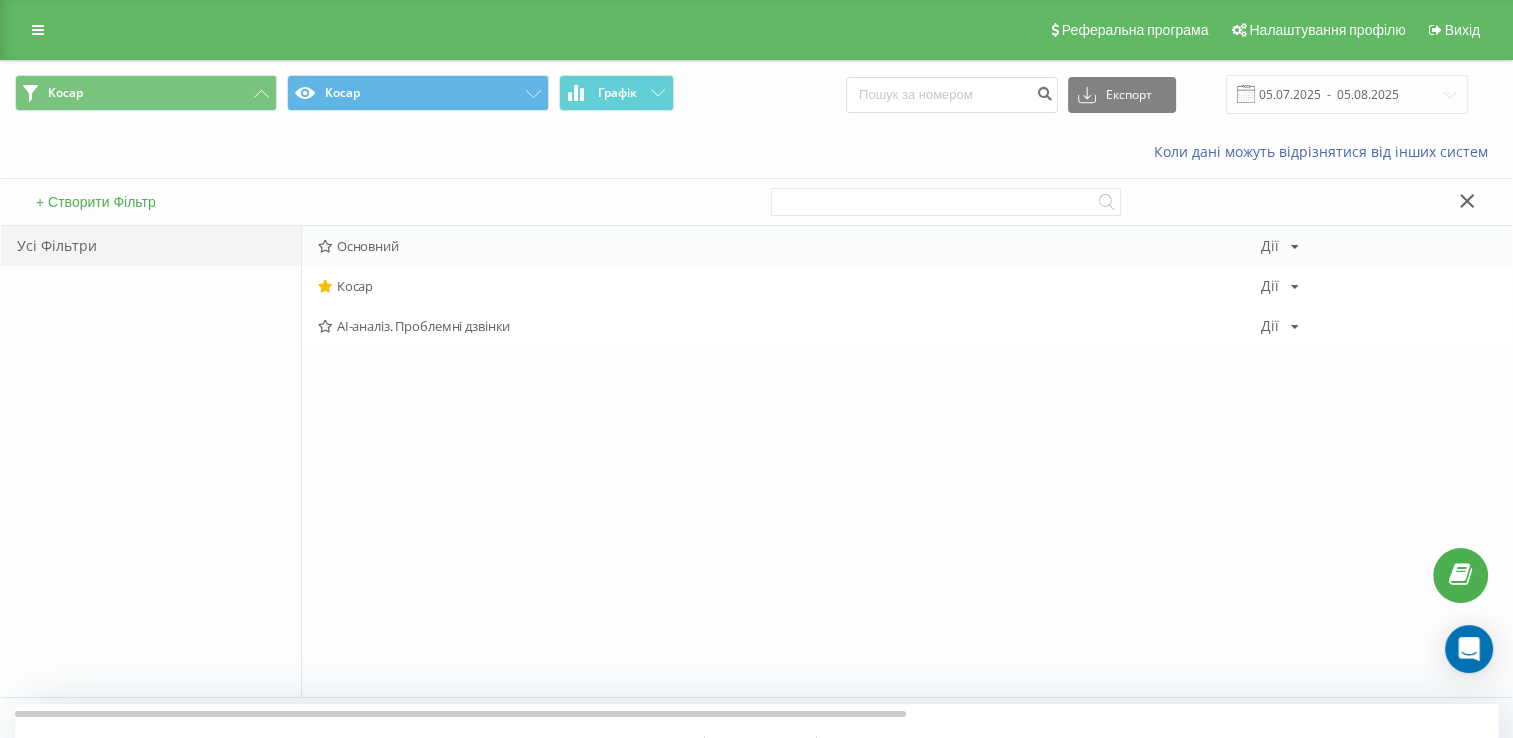 click on "Основний Дії Редагувати Копіювати Видалити За замовчуванням Поділитися" at bounding box center (907, 246) 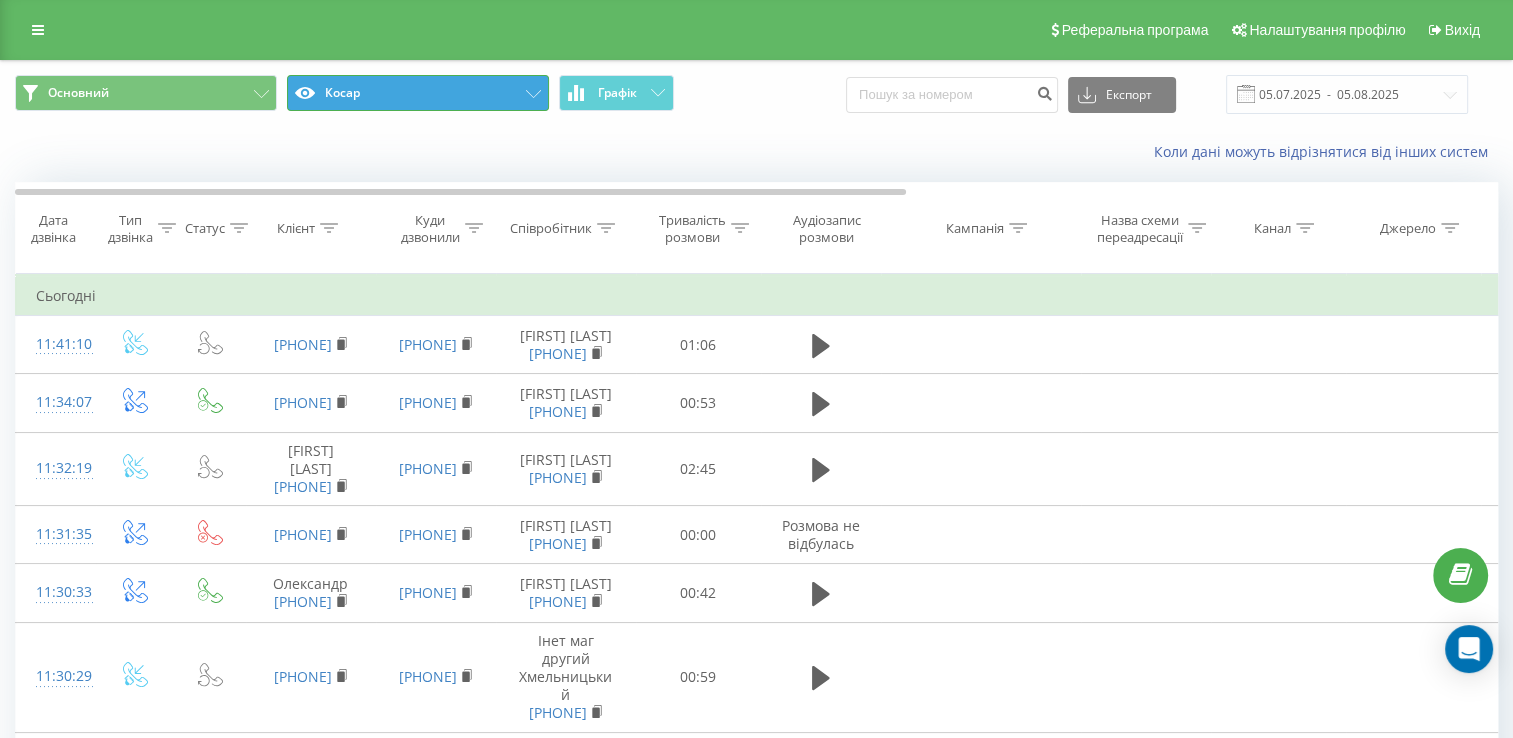 click on "Косар" at bounding box center [418, 93] 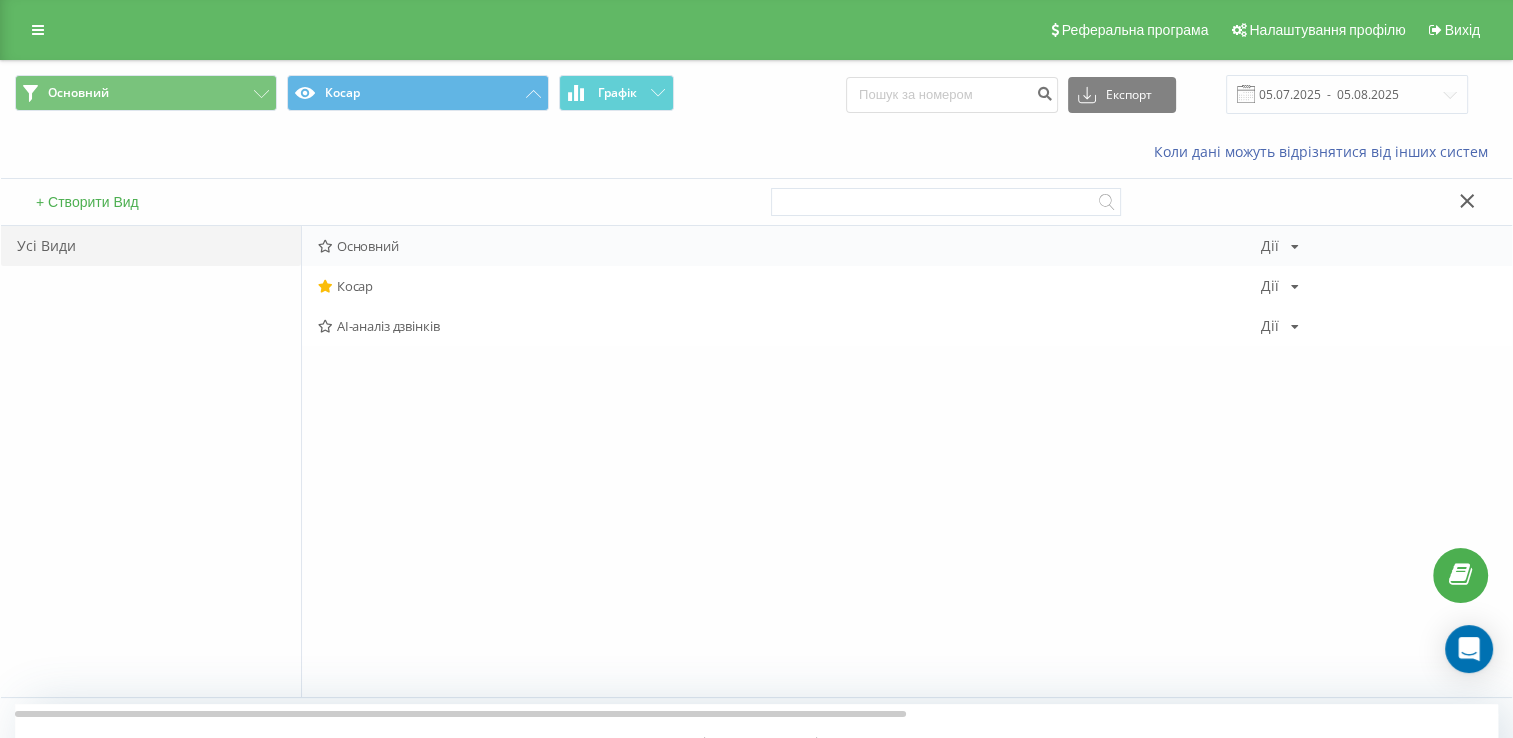 click on "Основний" at bounding box center [789, 246] 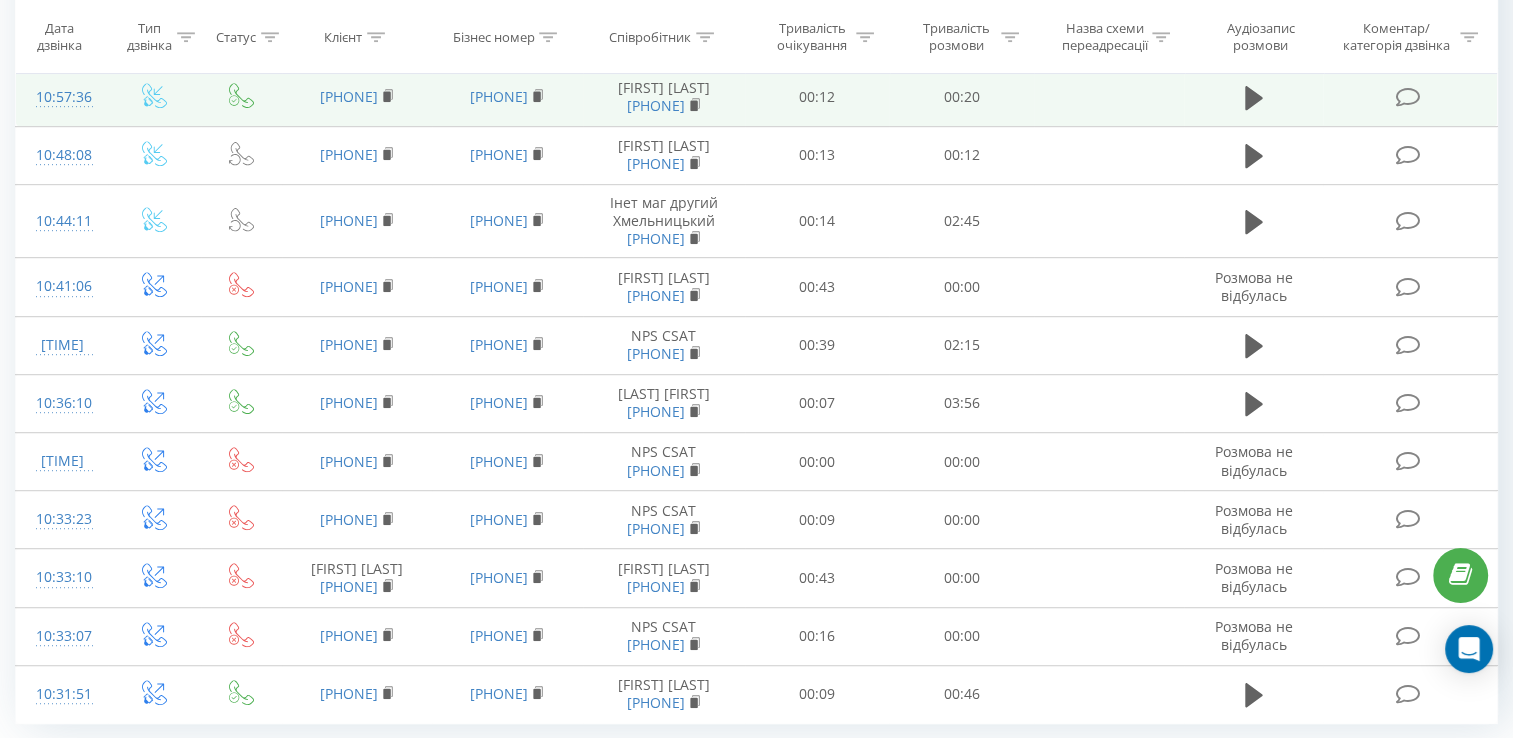 scroll, scrollTop: 949, scrollLeft: 0, axis: vertical 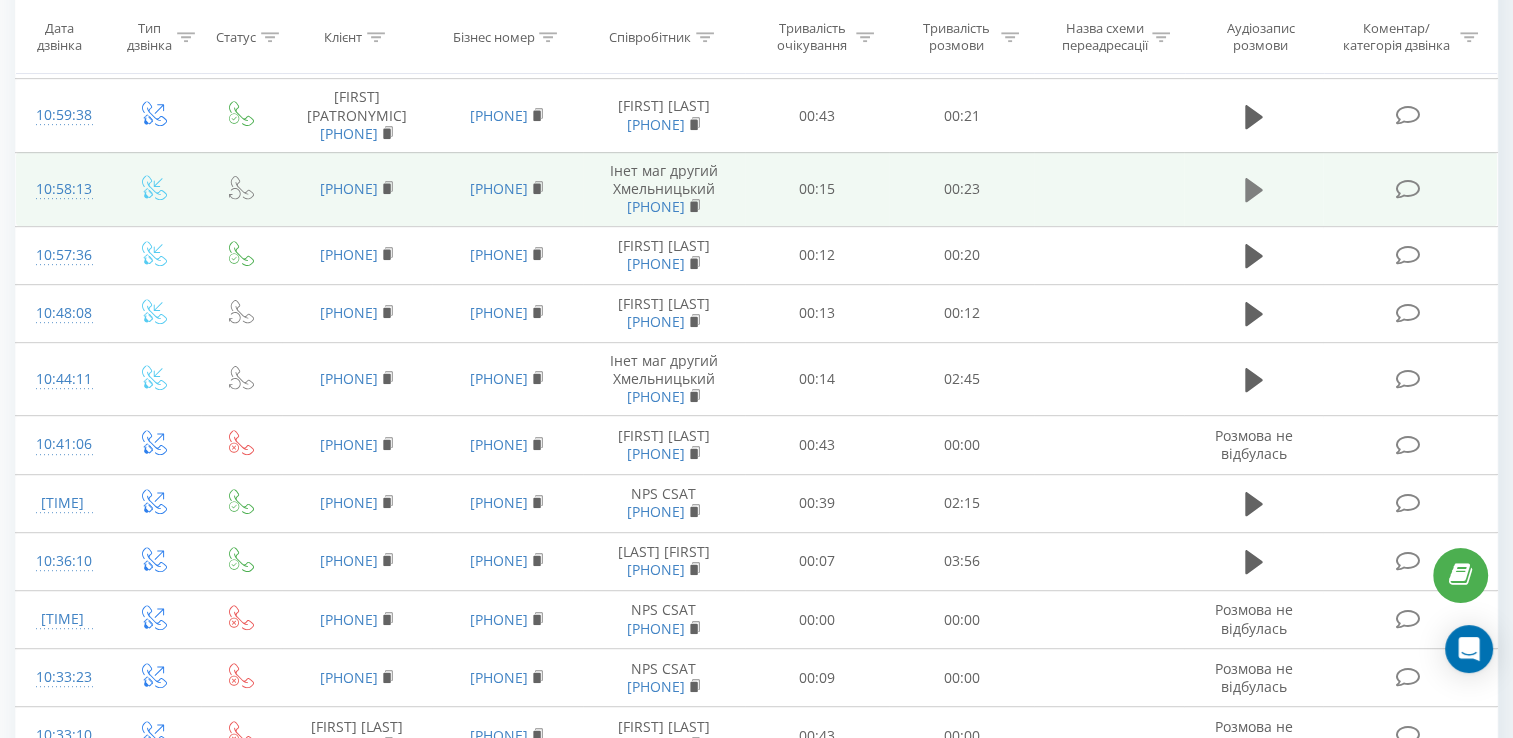 click 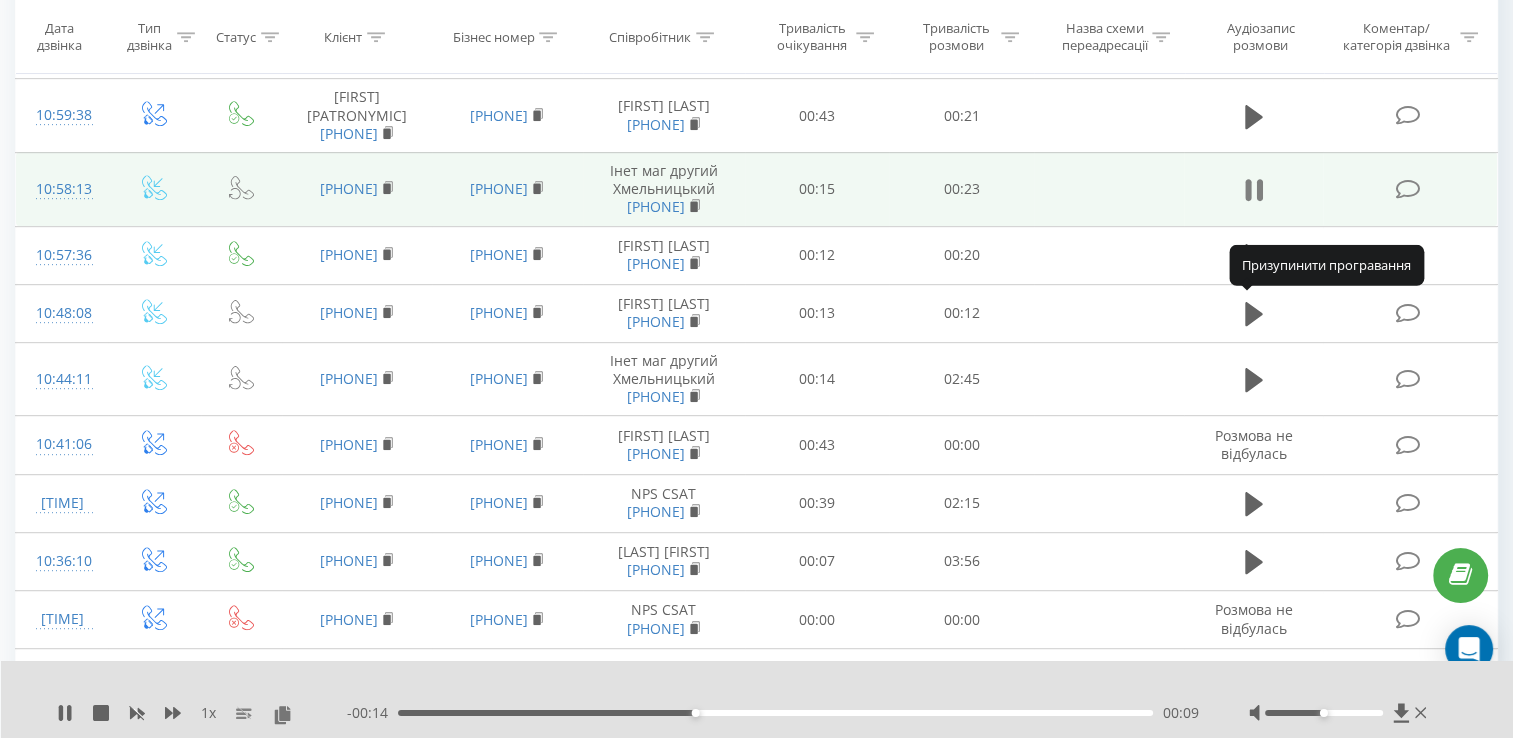 click 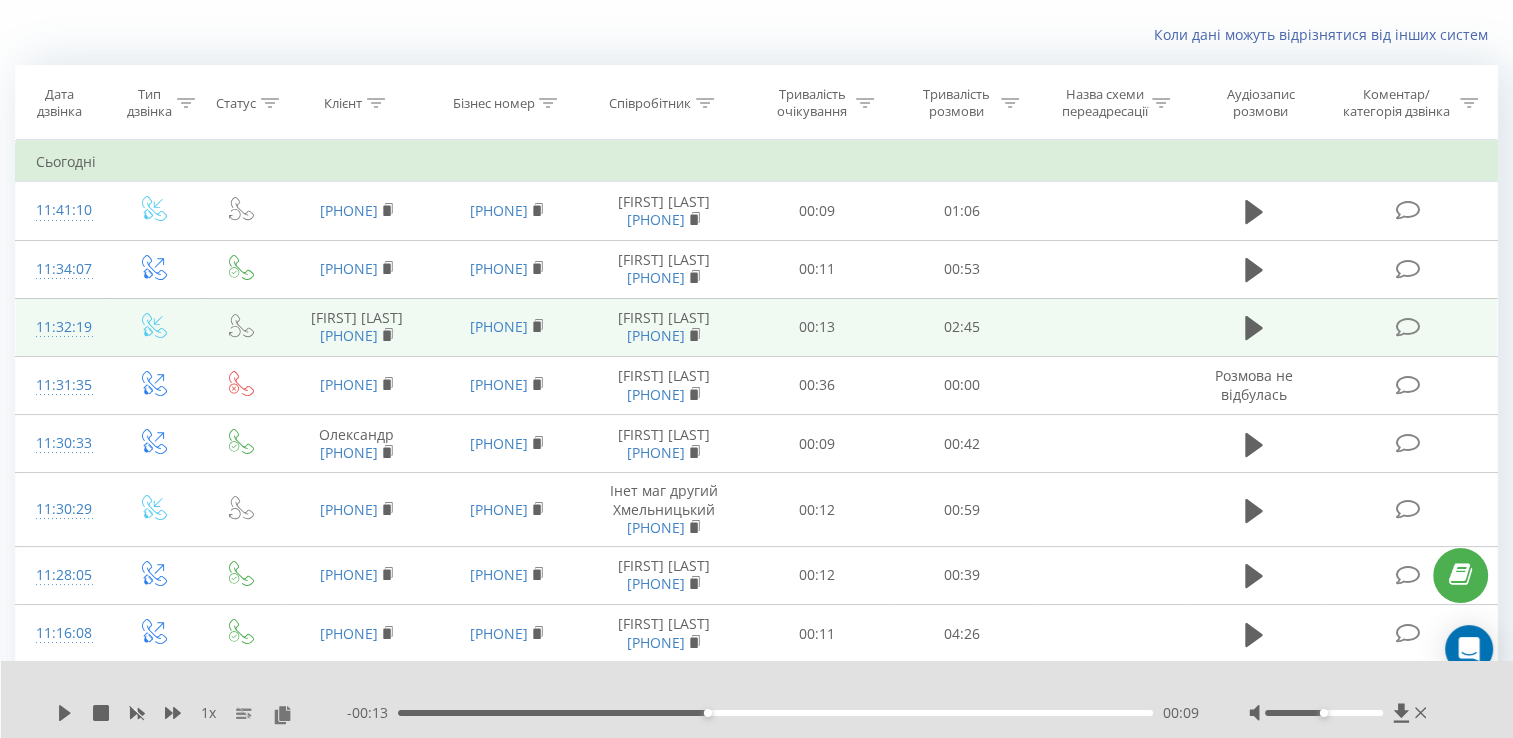 scroll, scrollTop: 149, scrollLeft: 0, axis: vertical 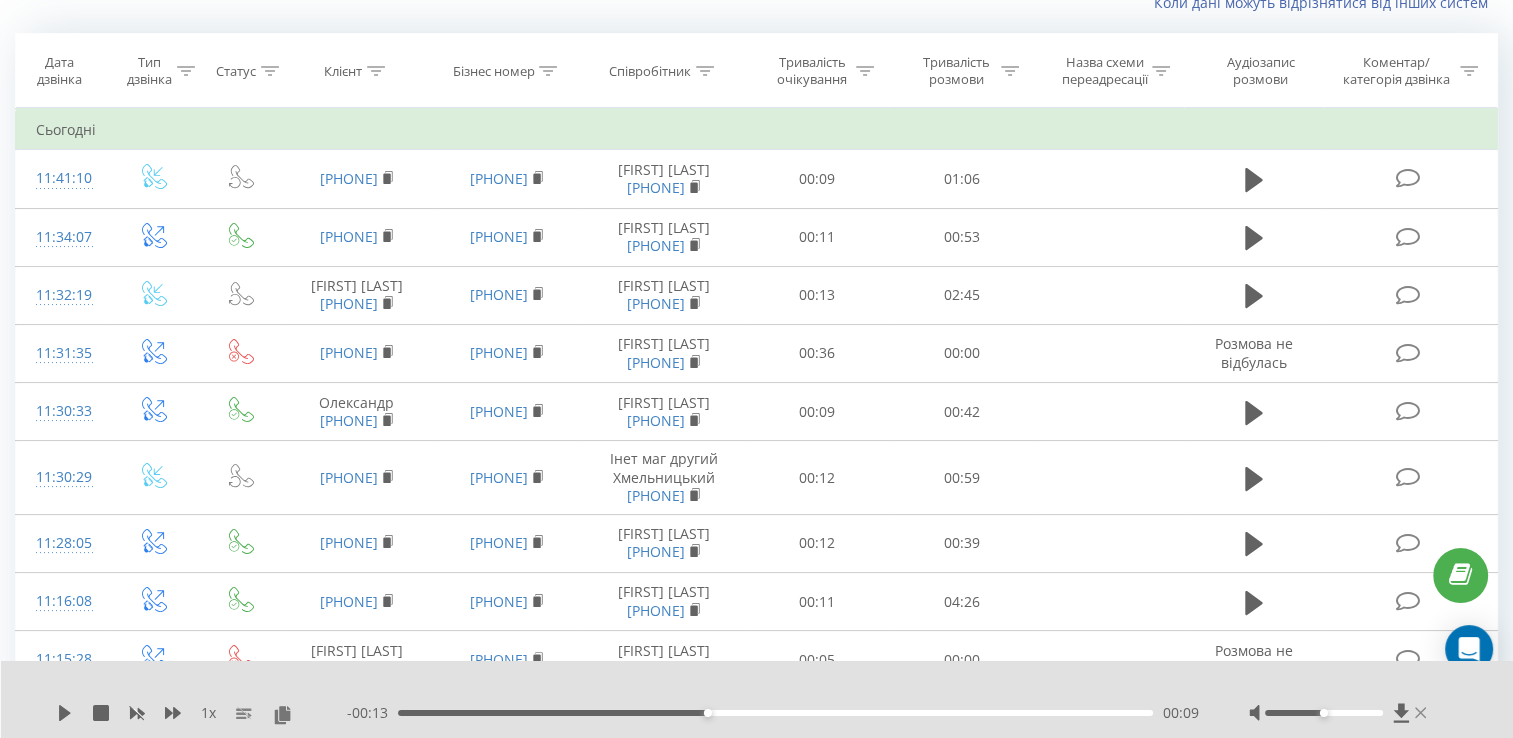 click 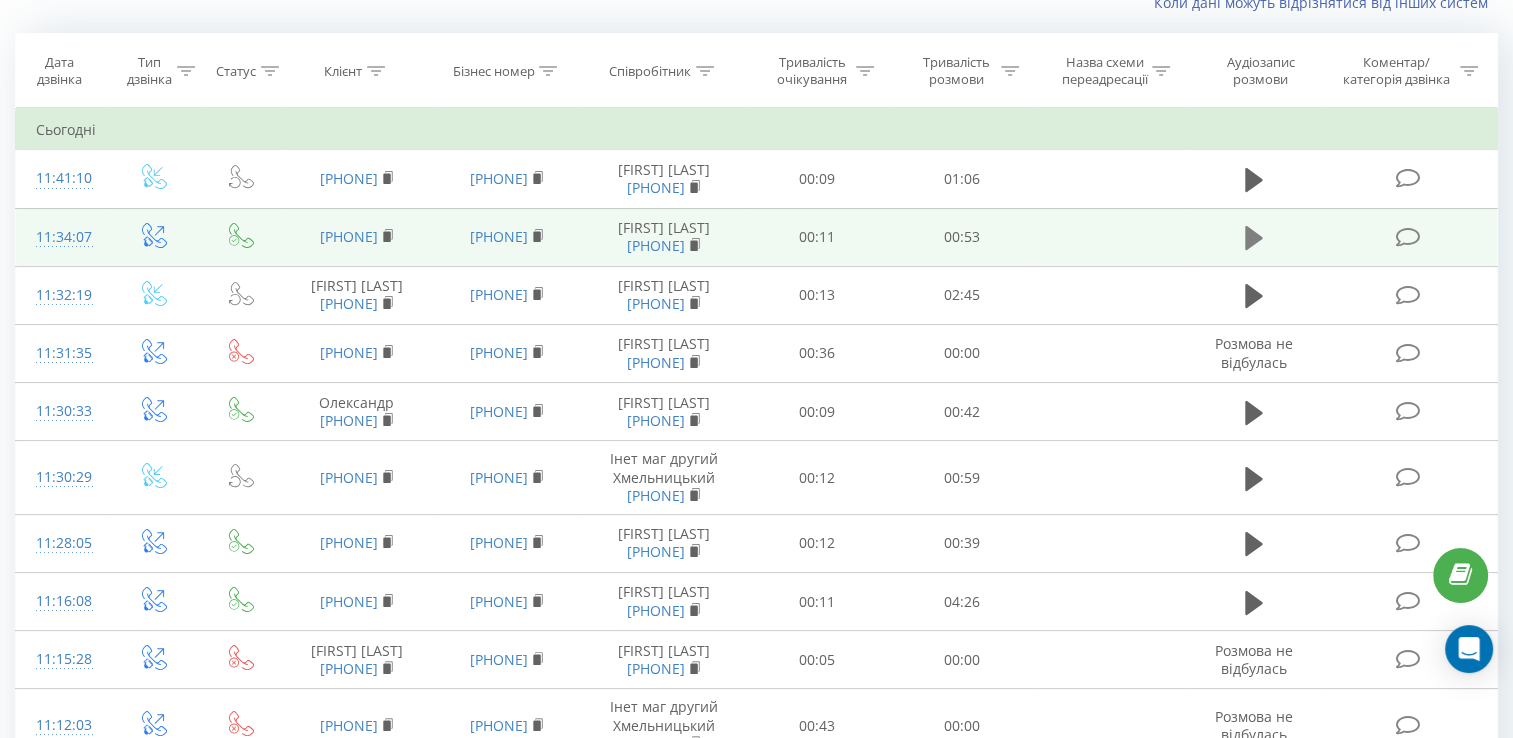 click 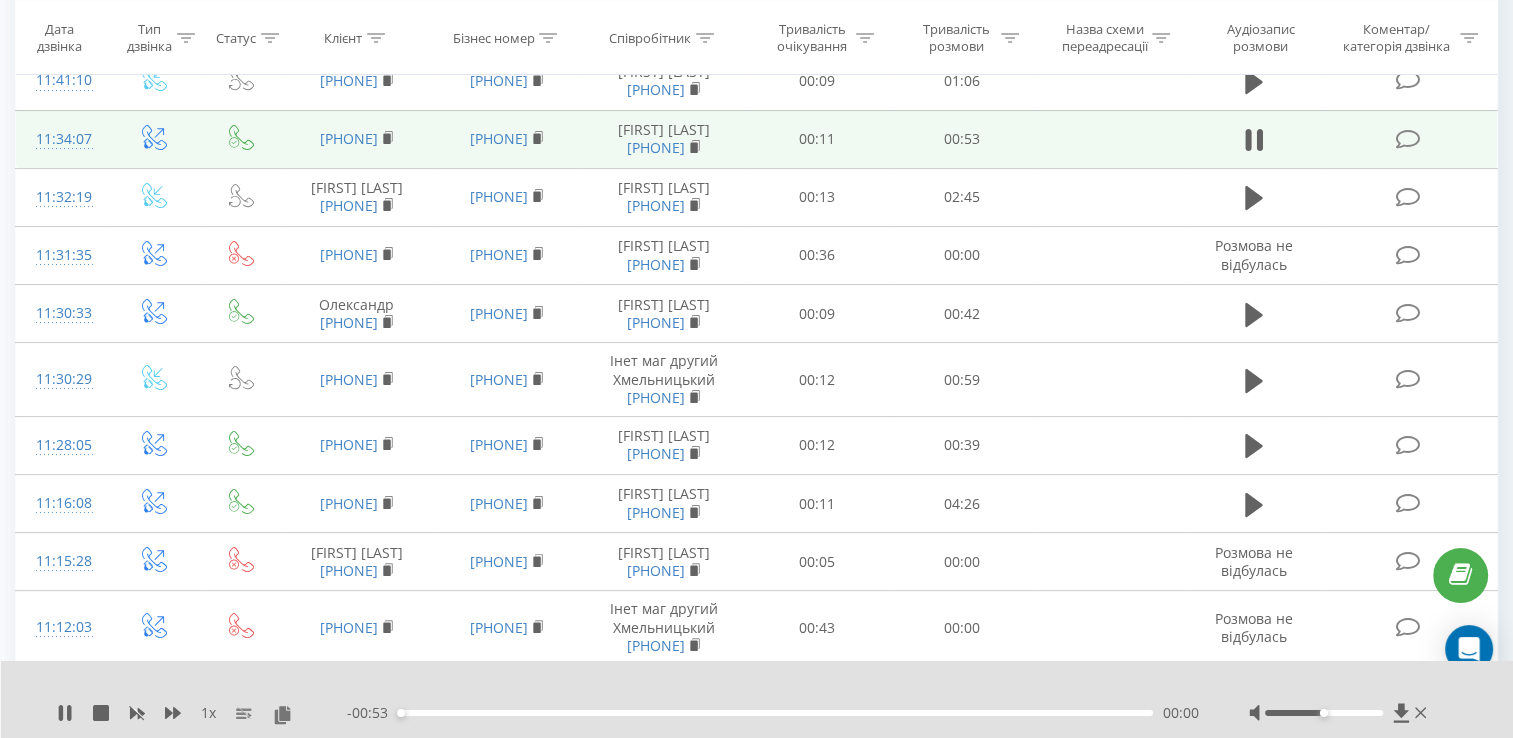scroll, scrollTop: 249, scrollLeft: 0, axis: vertical 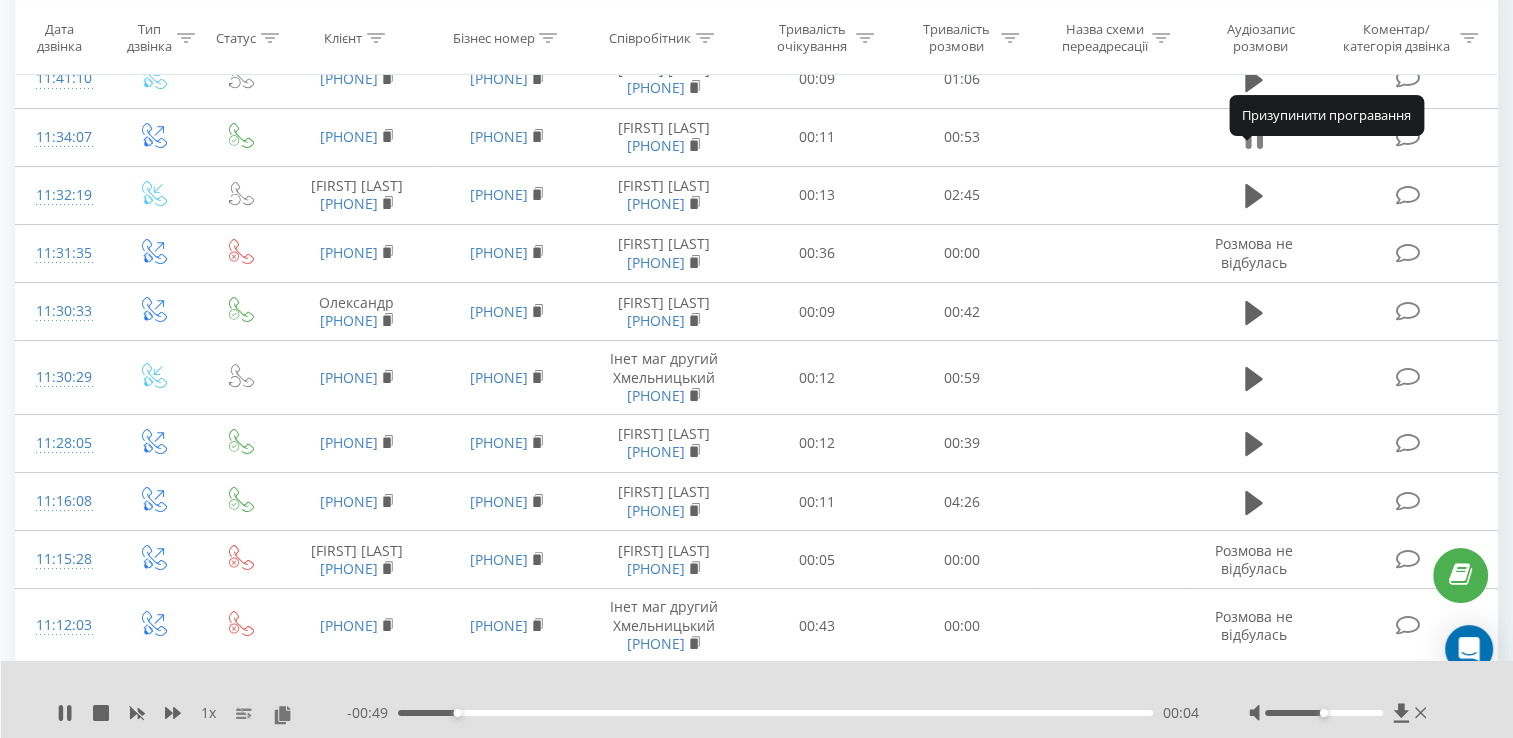click 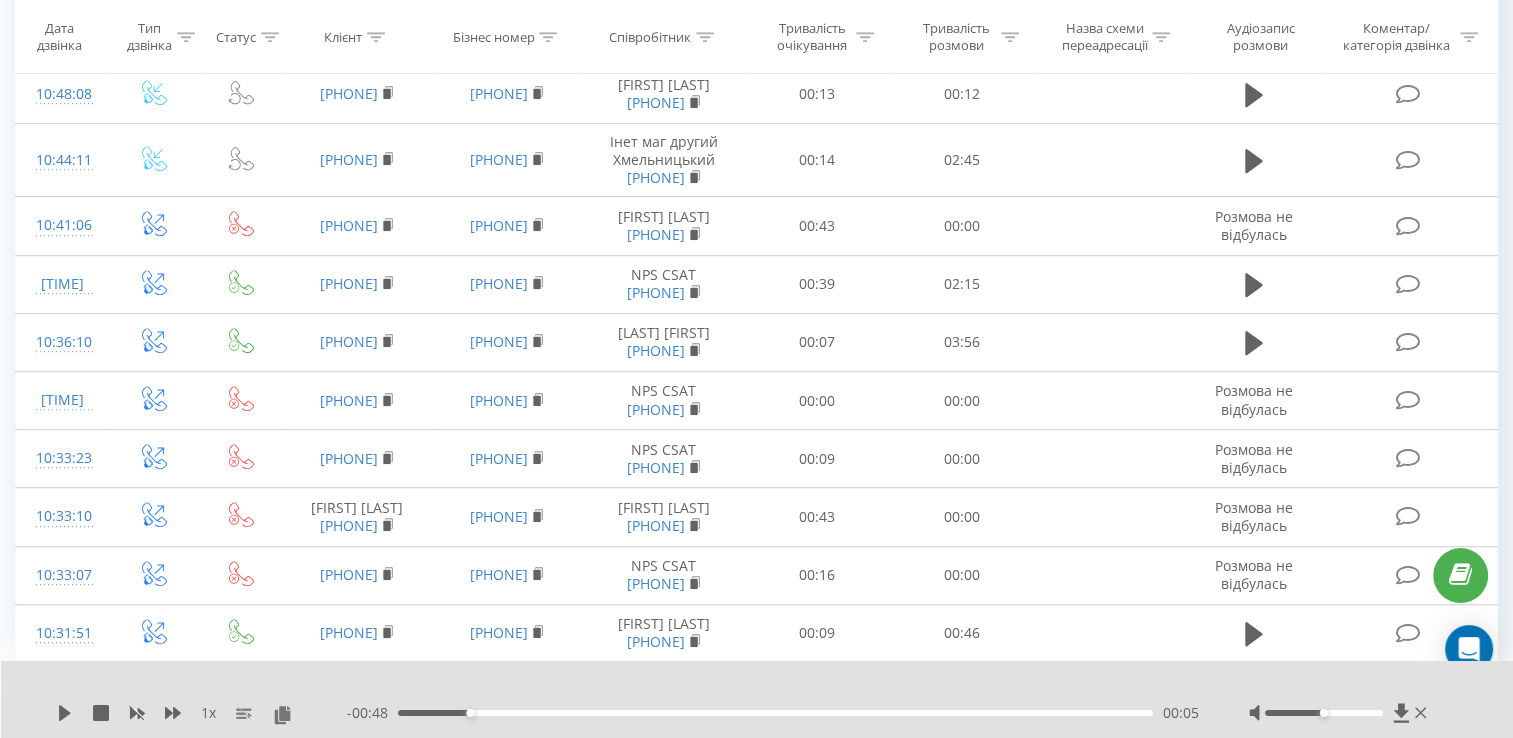 scroll, scrollTop: 1349, scrollLeft: 0, axis: vertical 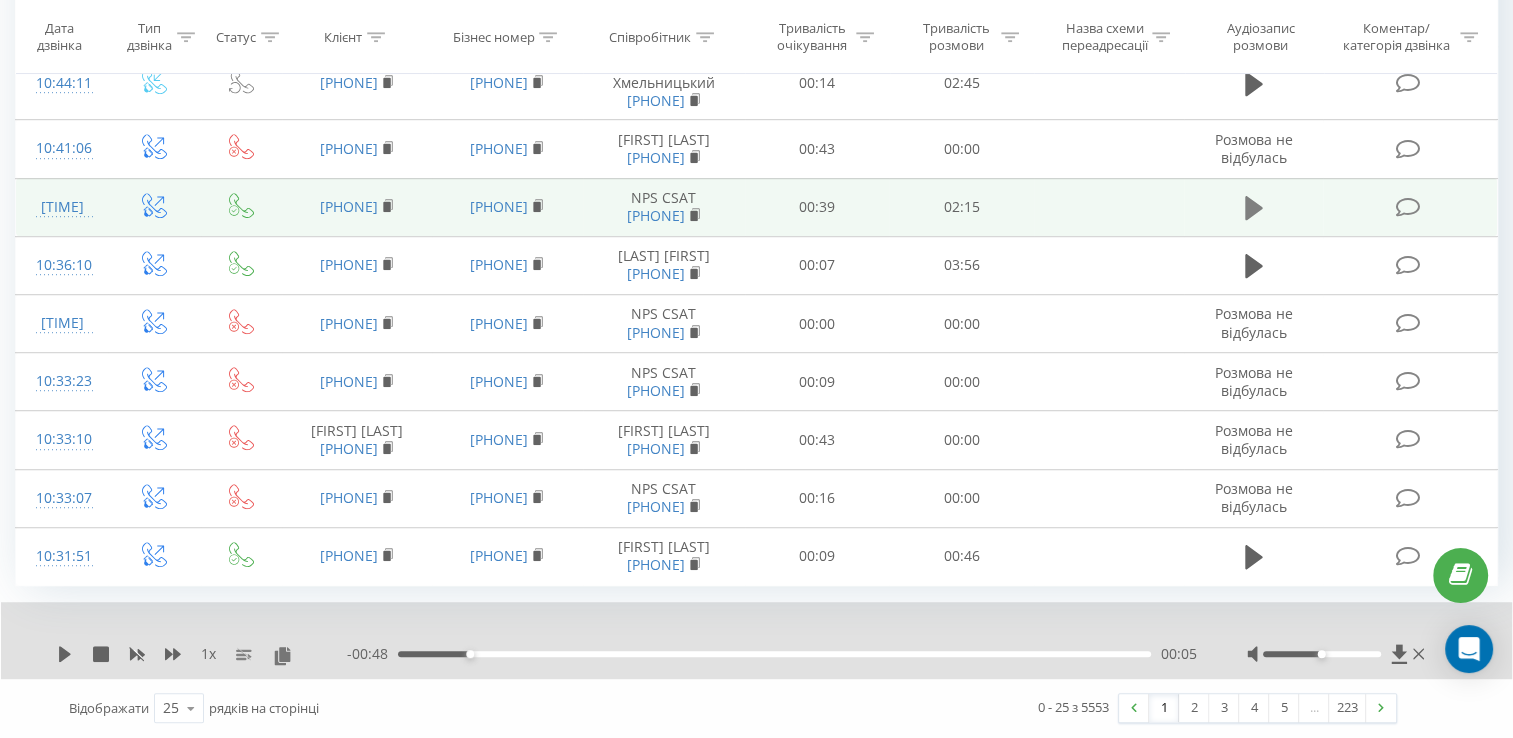 click 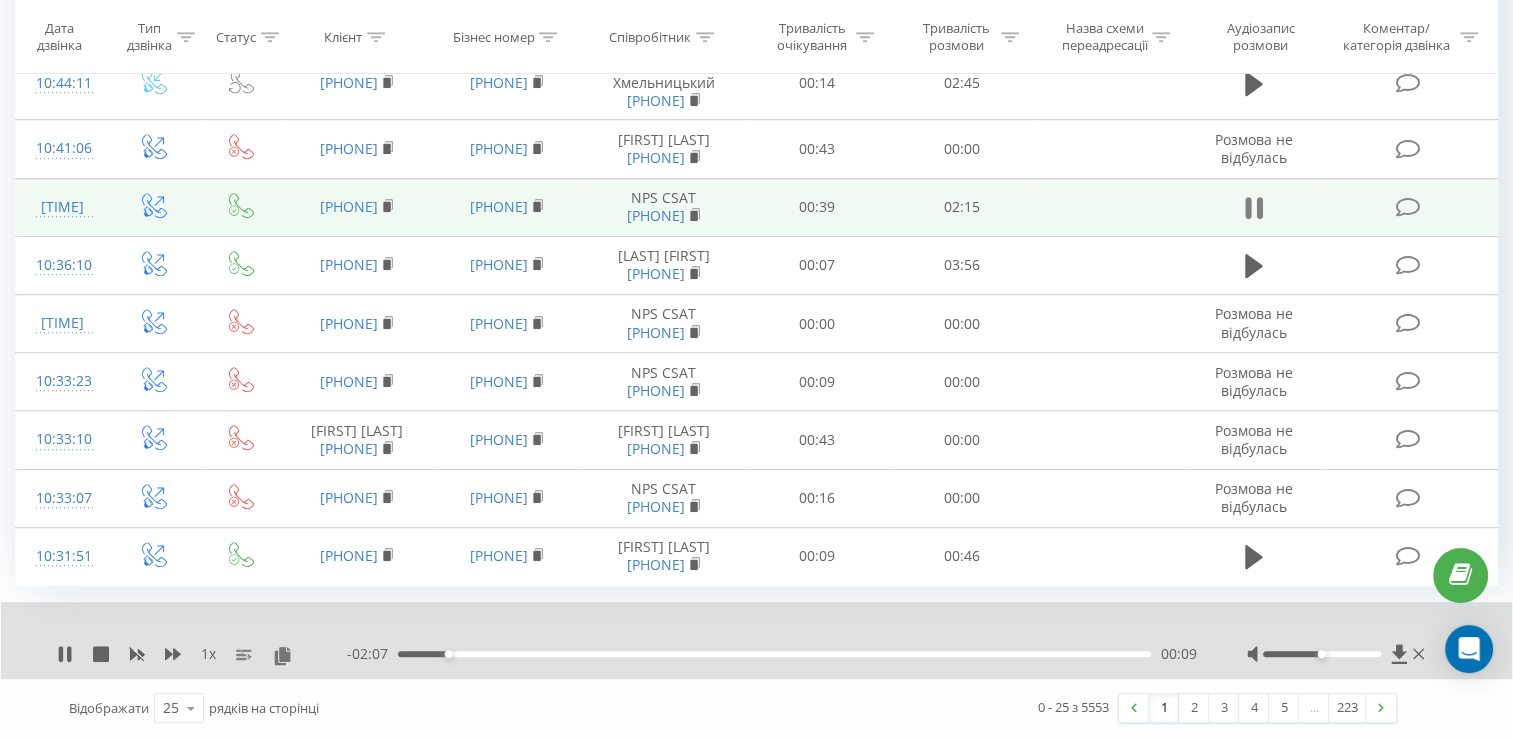 click 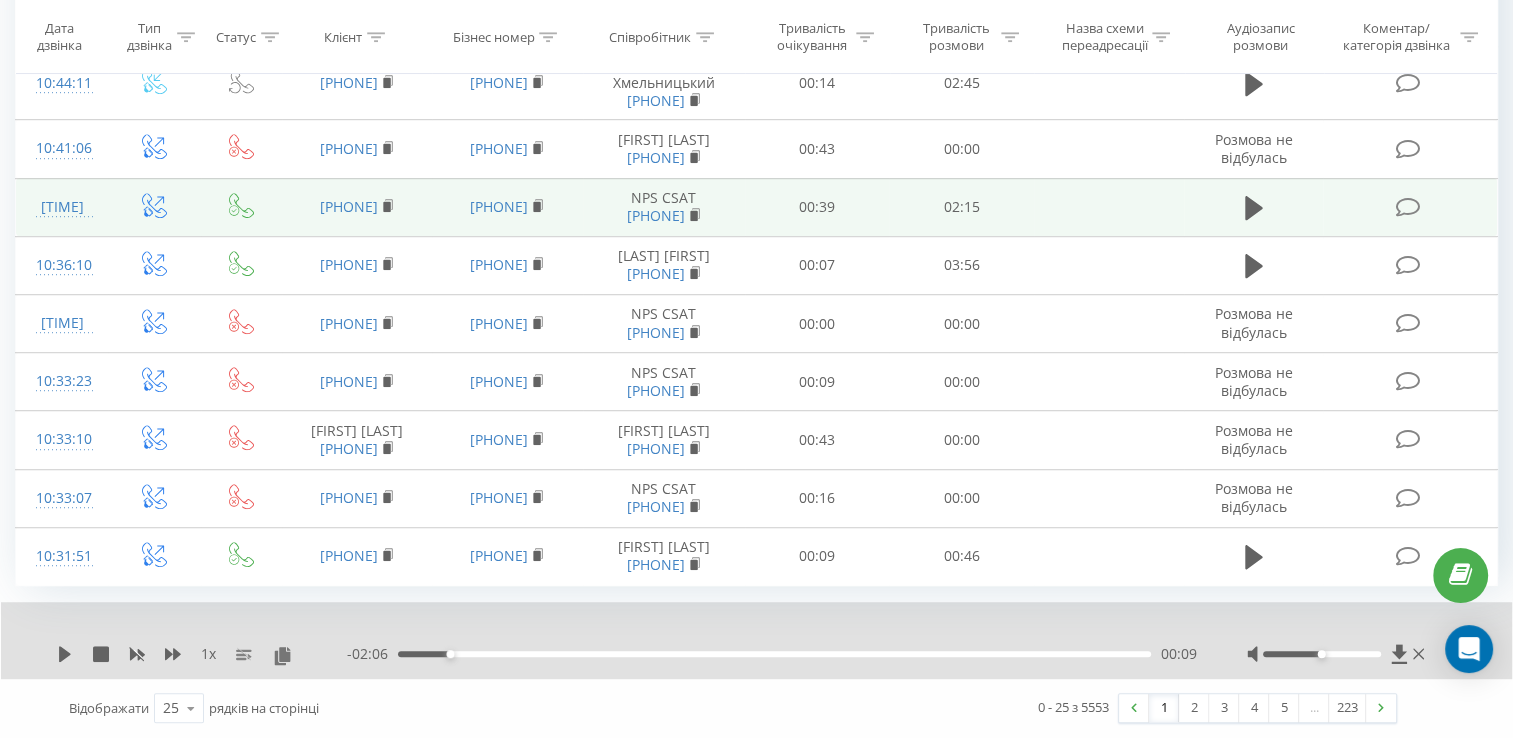 scroll, scrollTop: 1426, scrollLeft: 0, axis: vertical 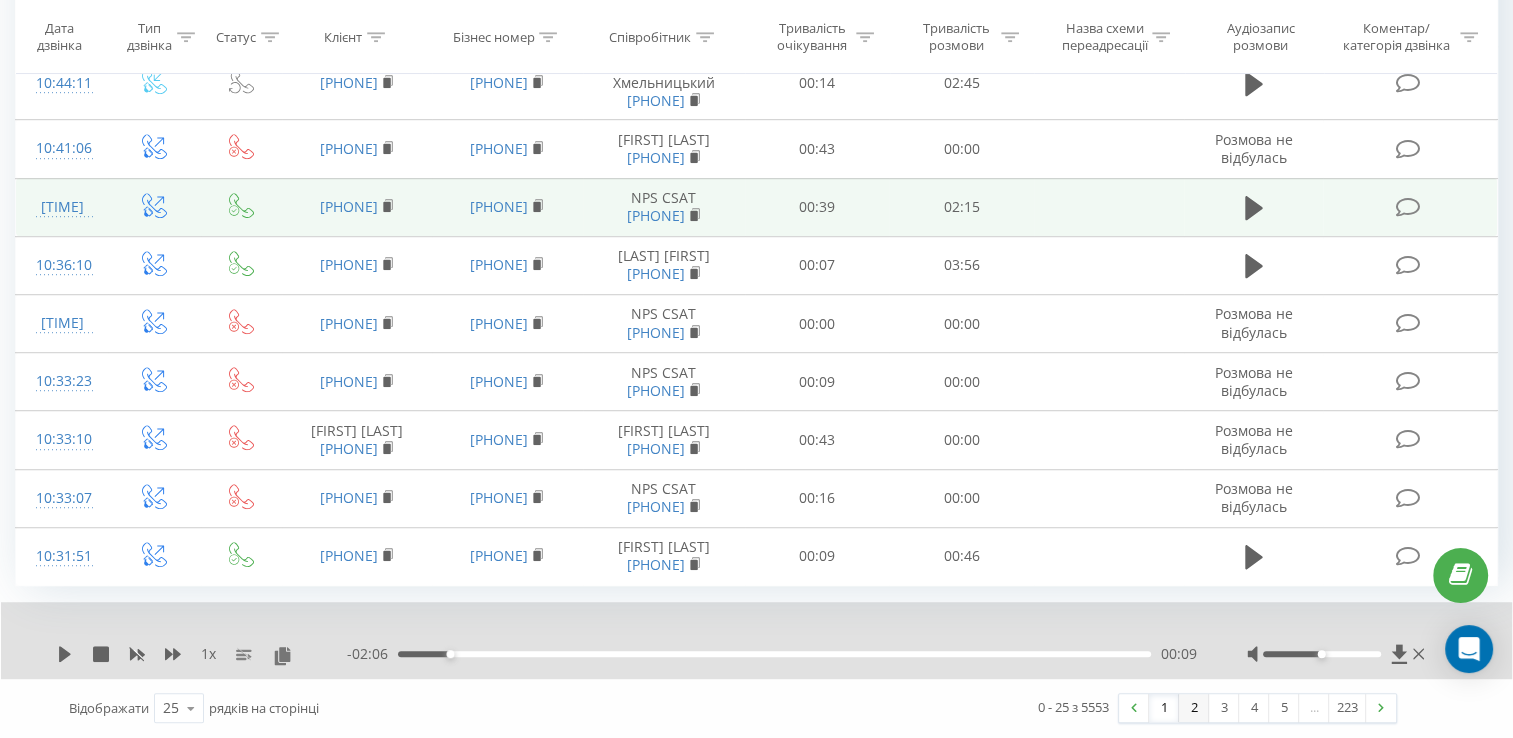 click on "2" at bounding box center (1194, 708) 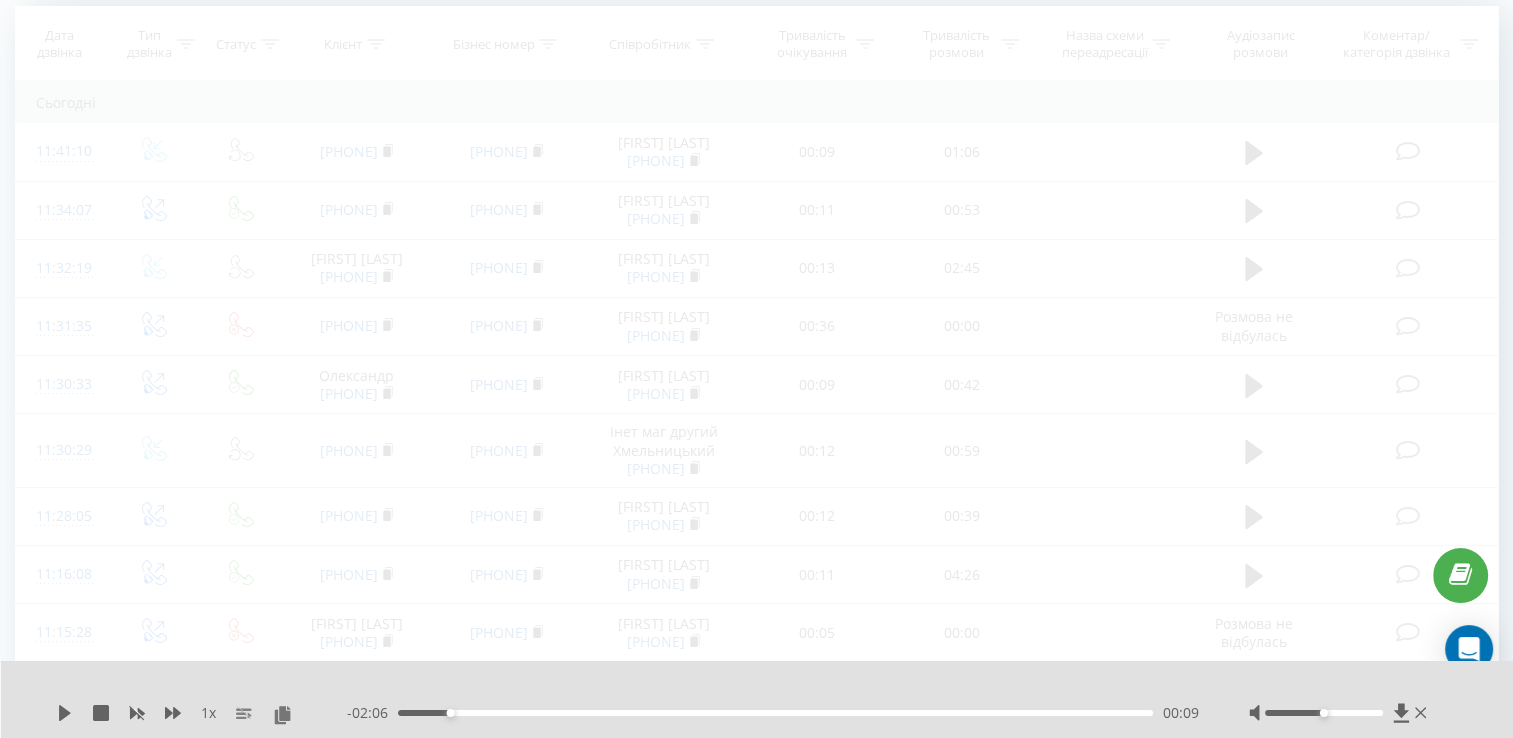 scroll, scrollTop: 132, scrollLeft: 0, axis: vertical 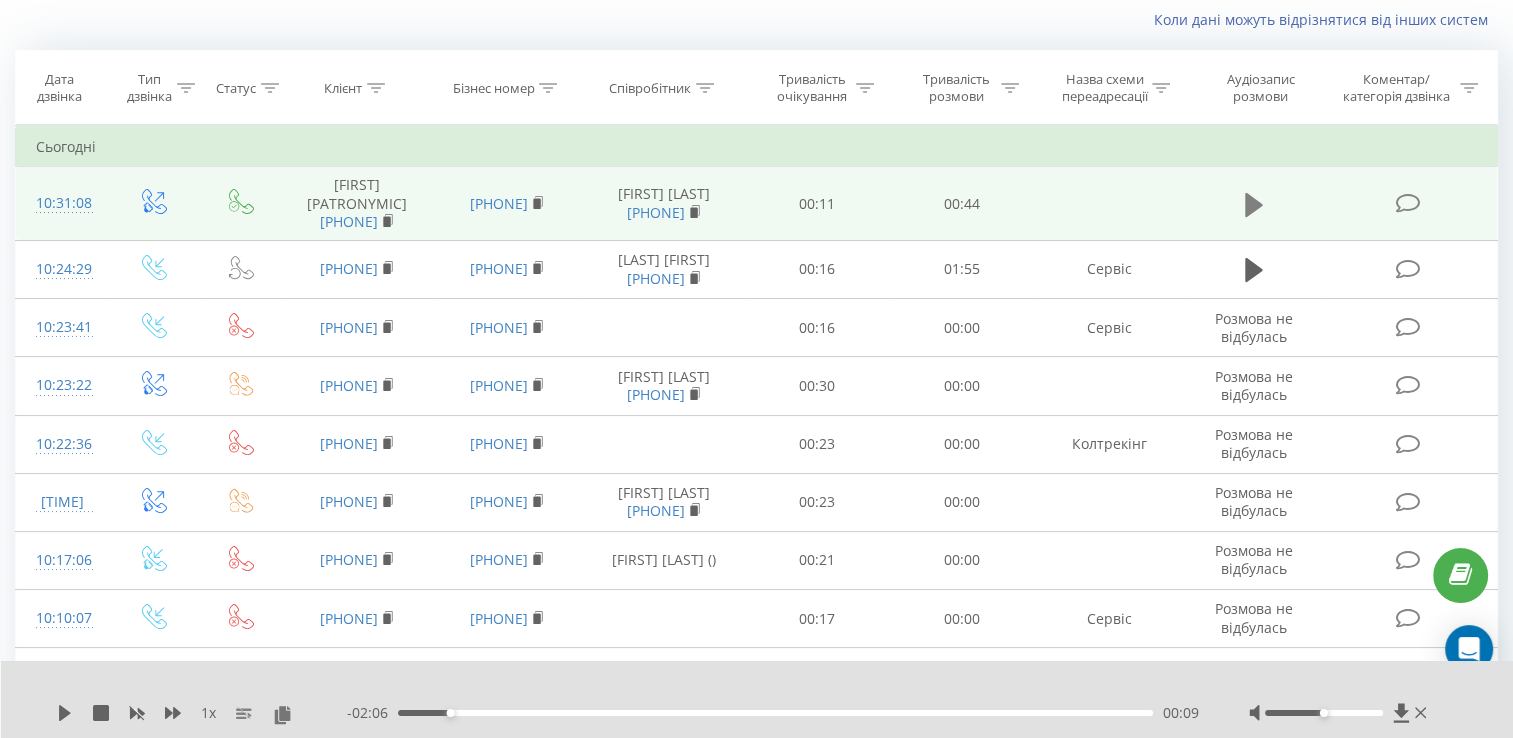 click 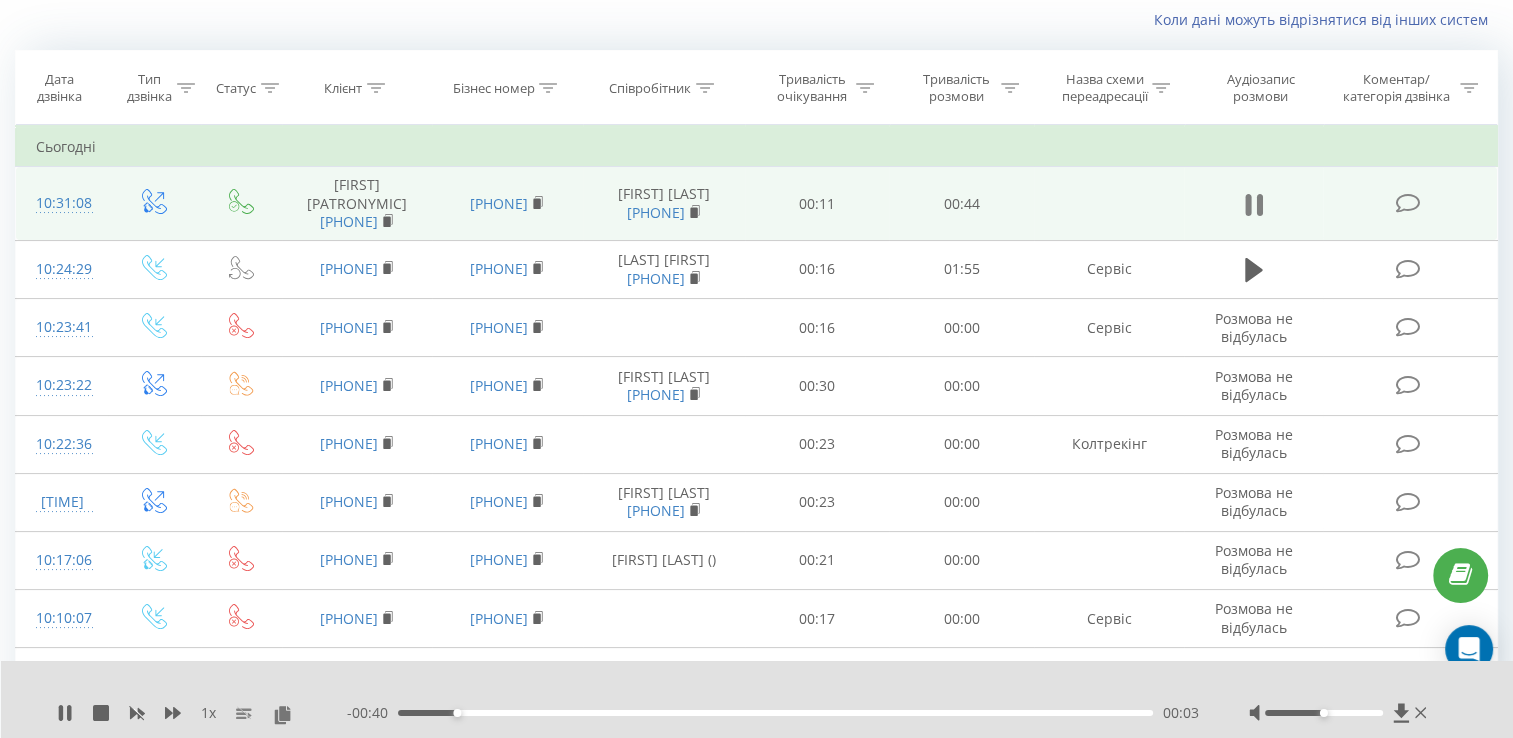click 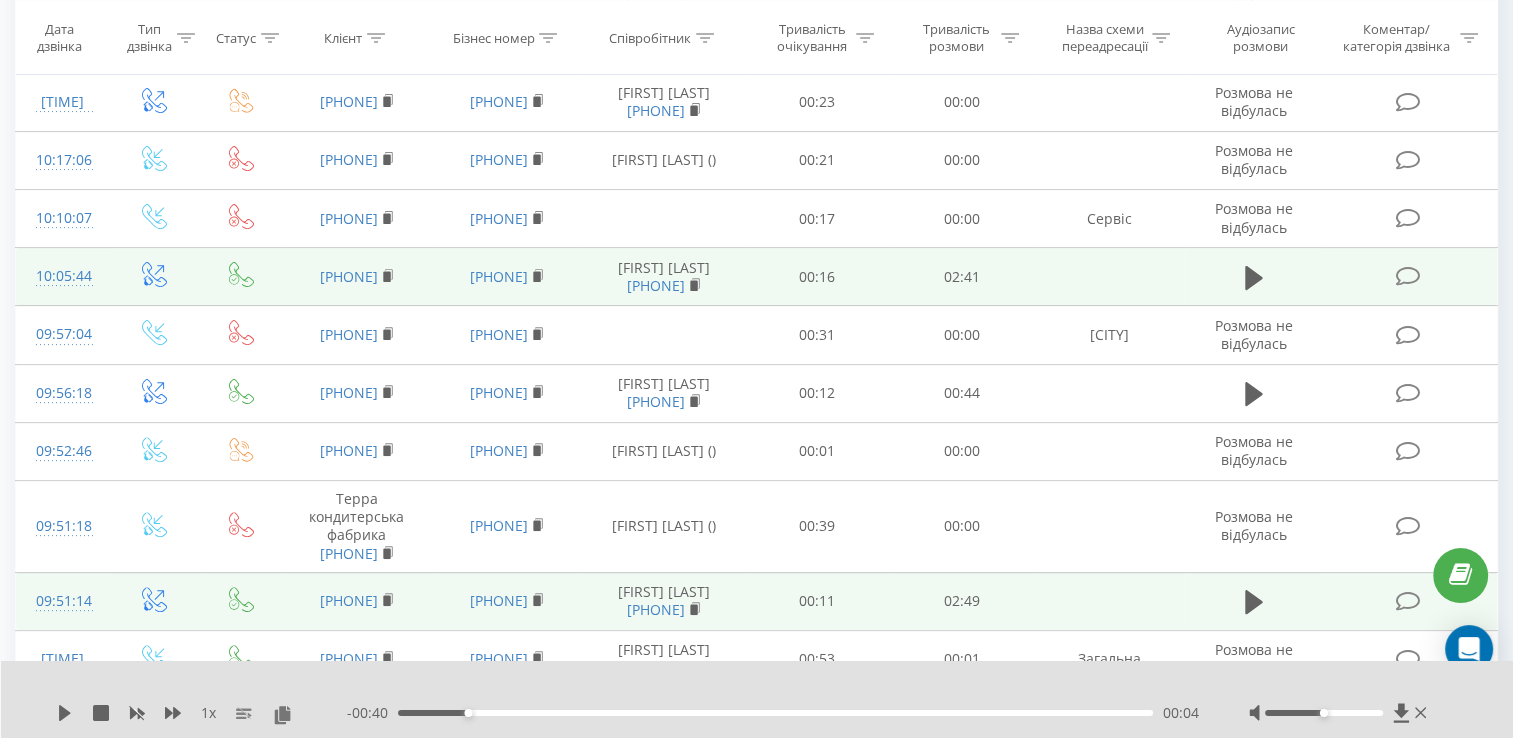 scroll, scrollTop: 632, scrollLeft: 0, axis: vertical 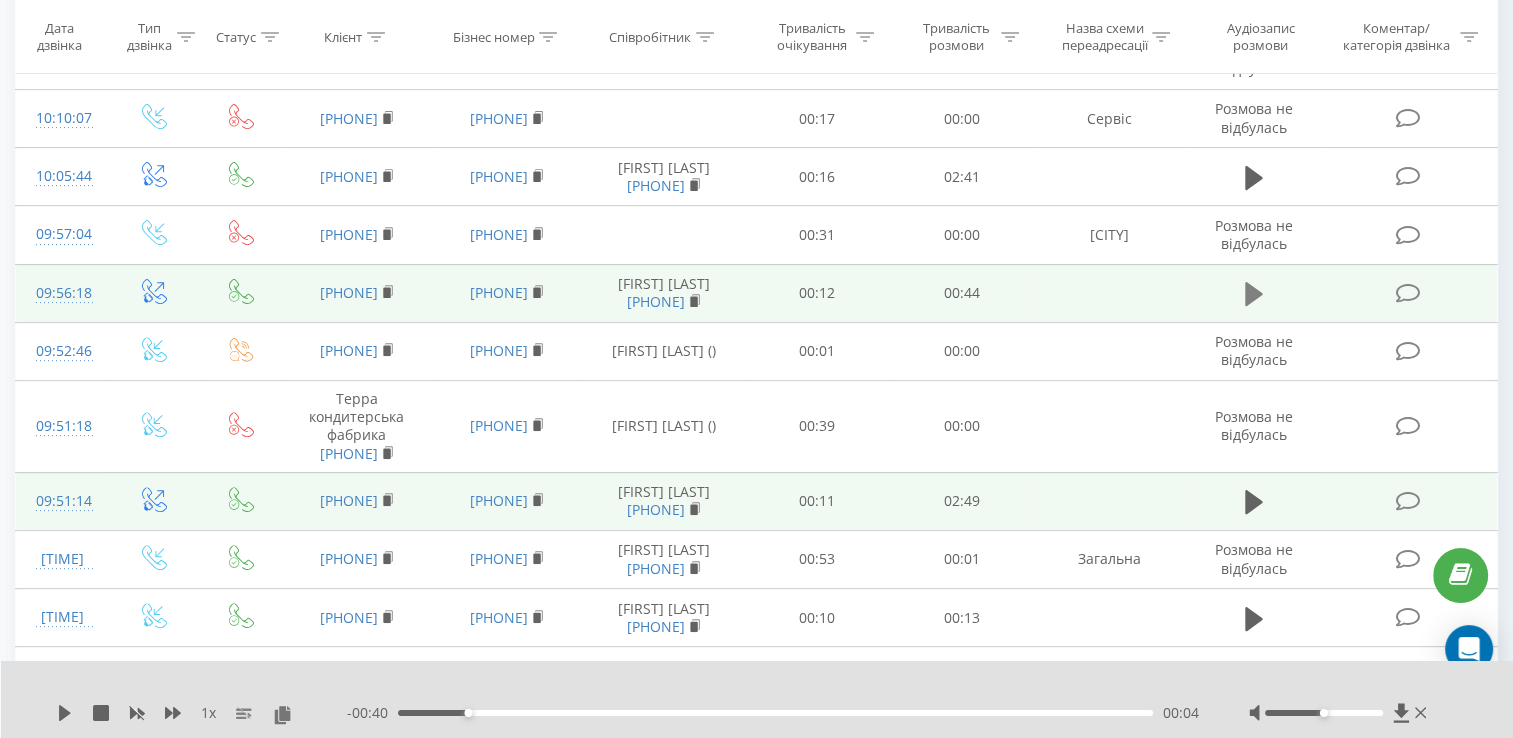 click 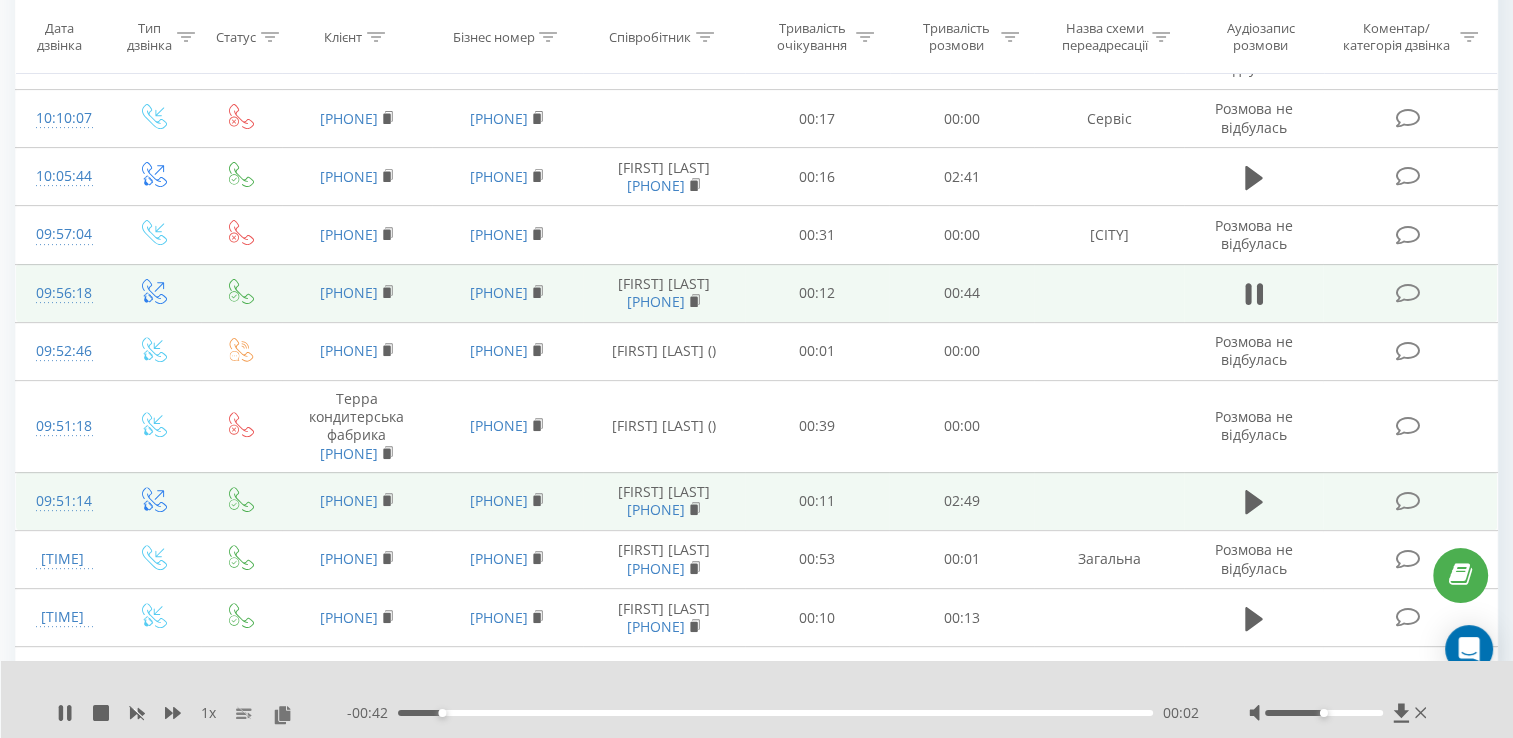 click 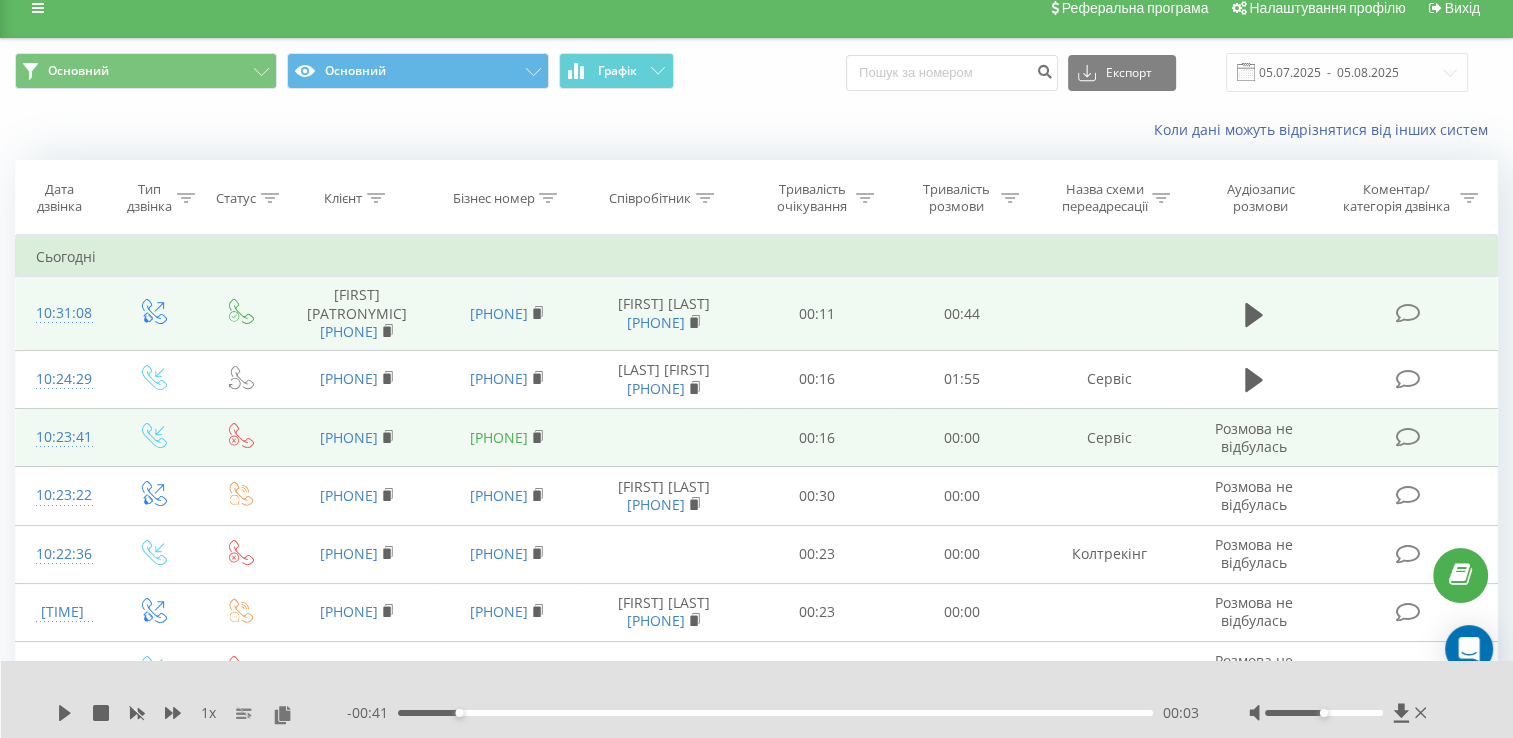 scroll, scrollTop: 0, scrollLeft: 0, axis: both 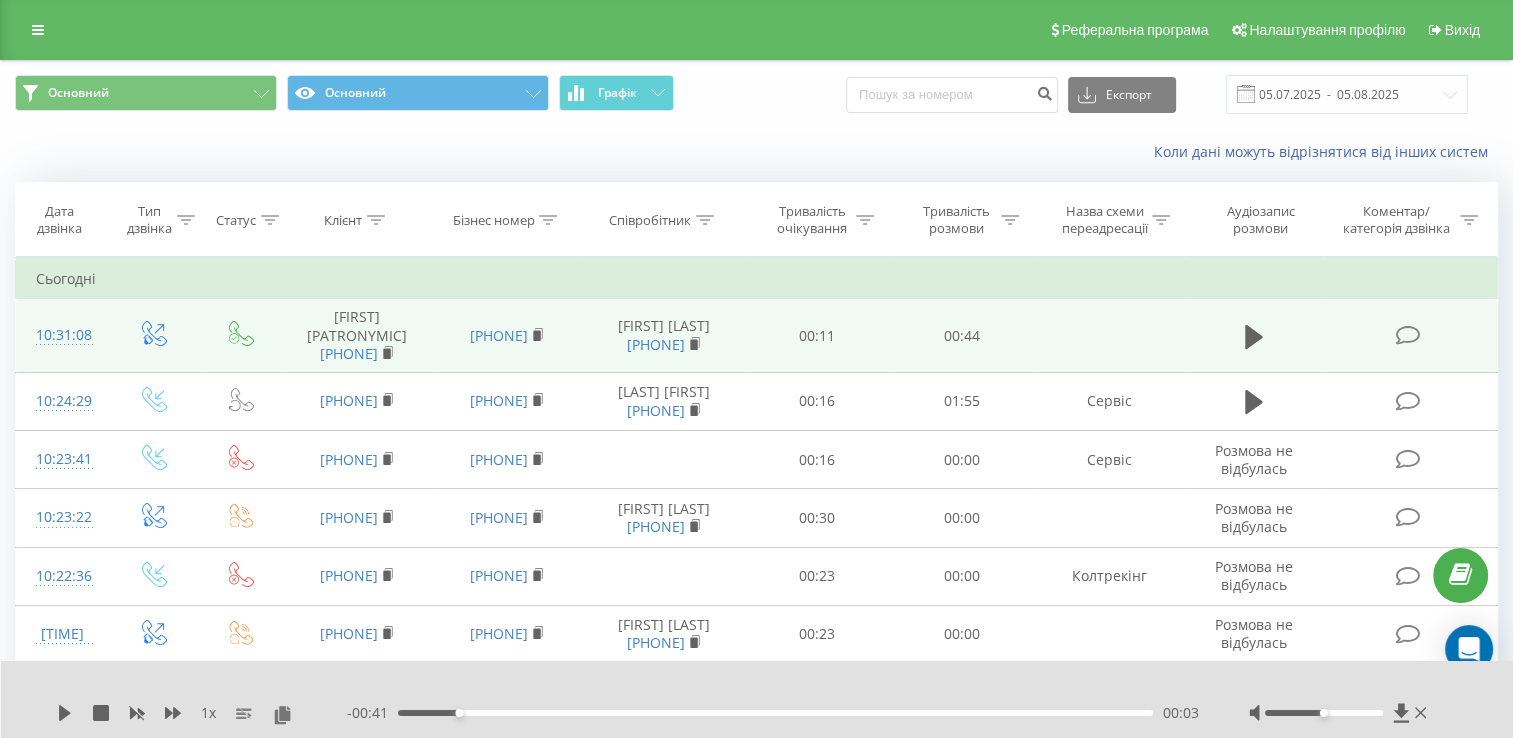 click 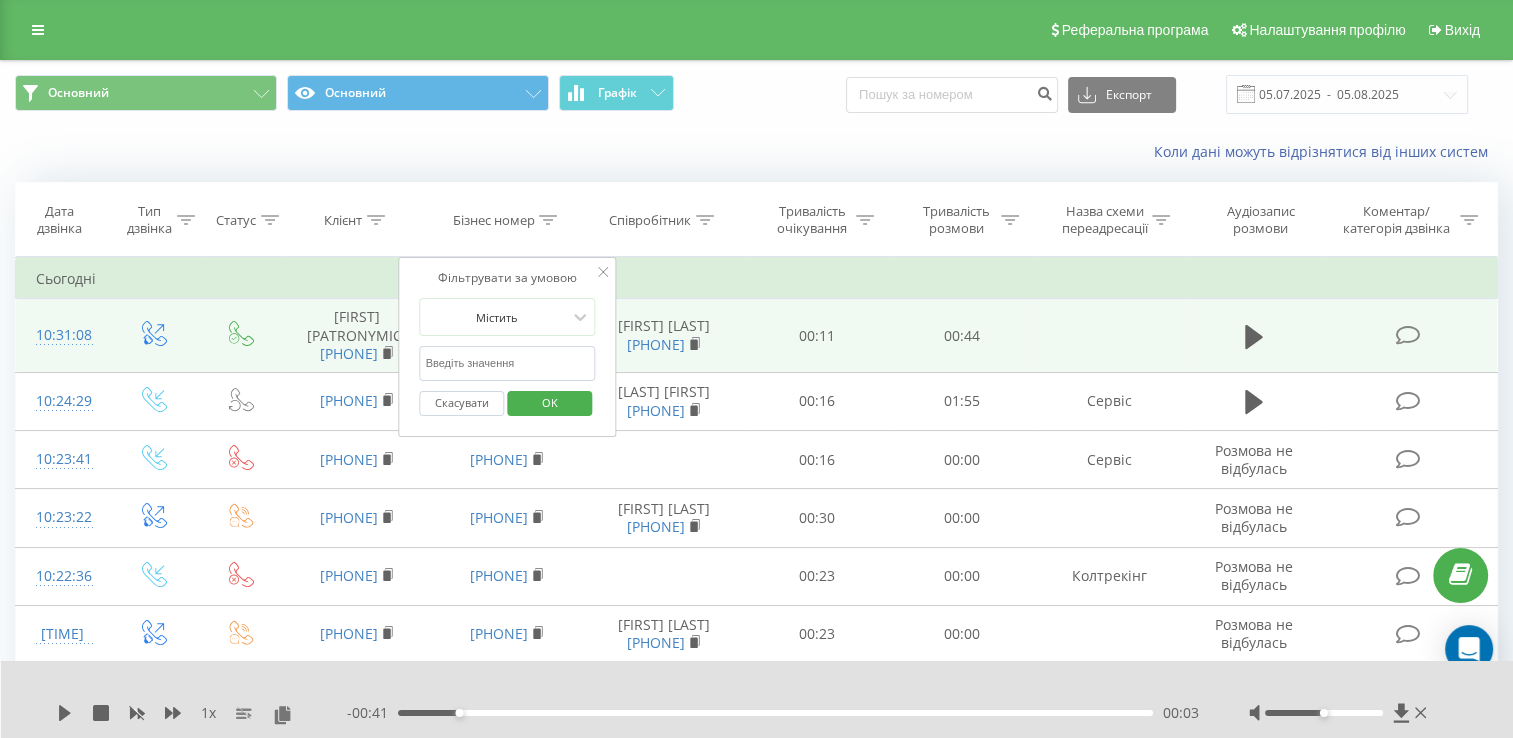 click 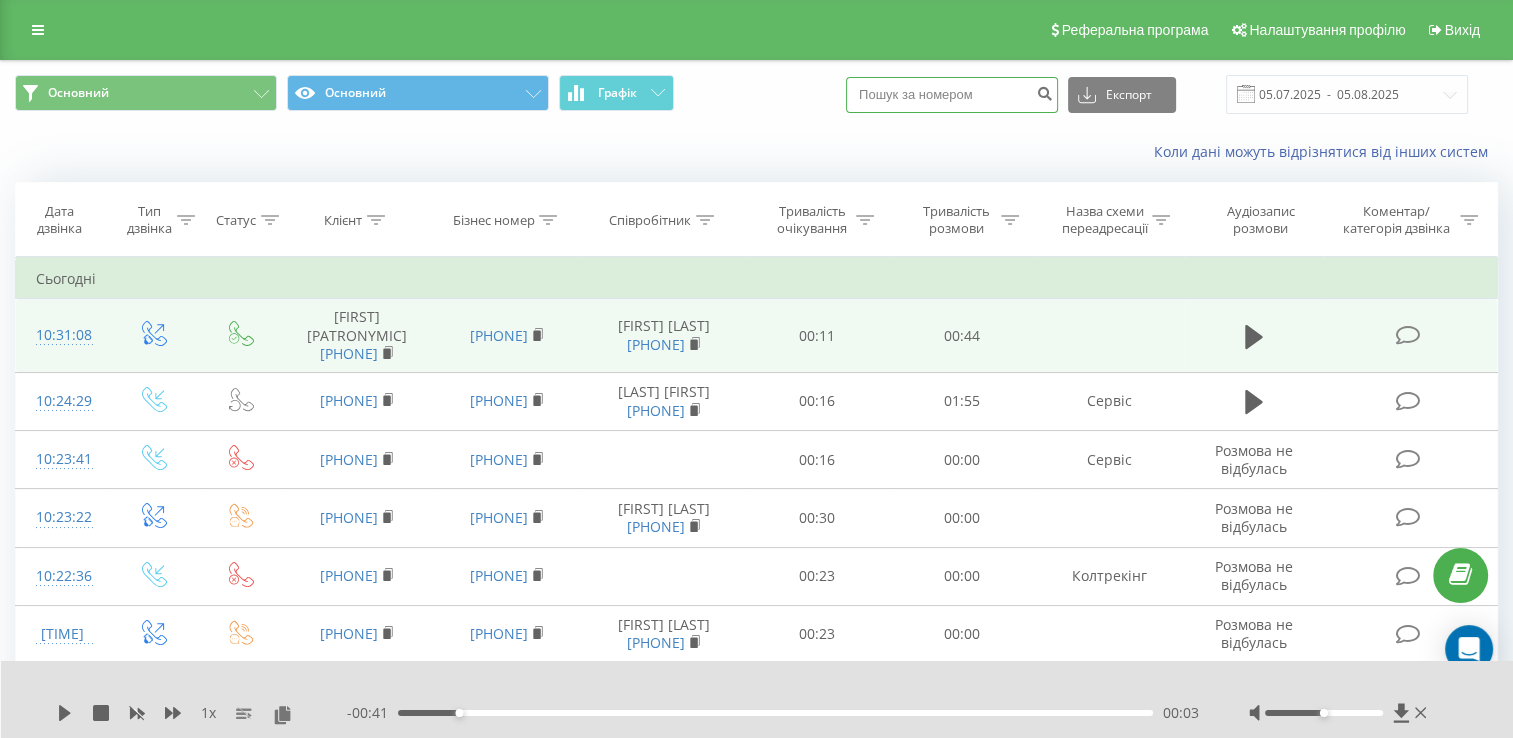 click at bounding box center (952, 95) 